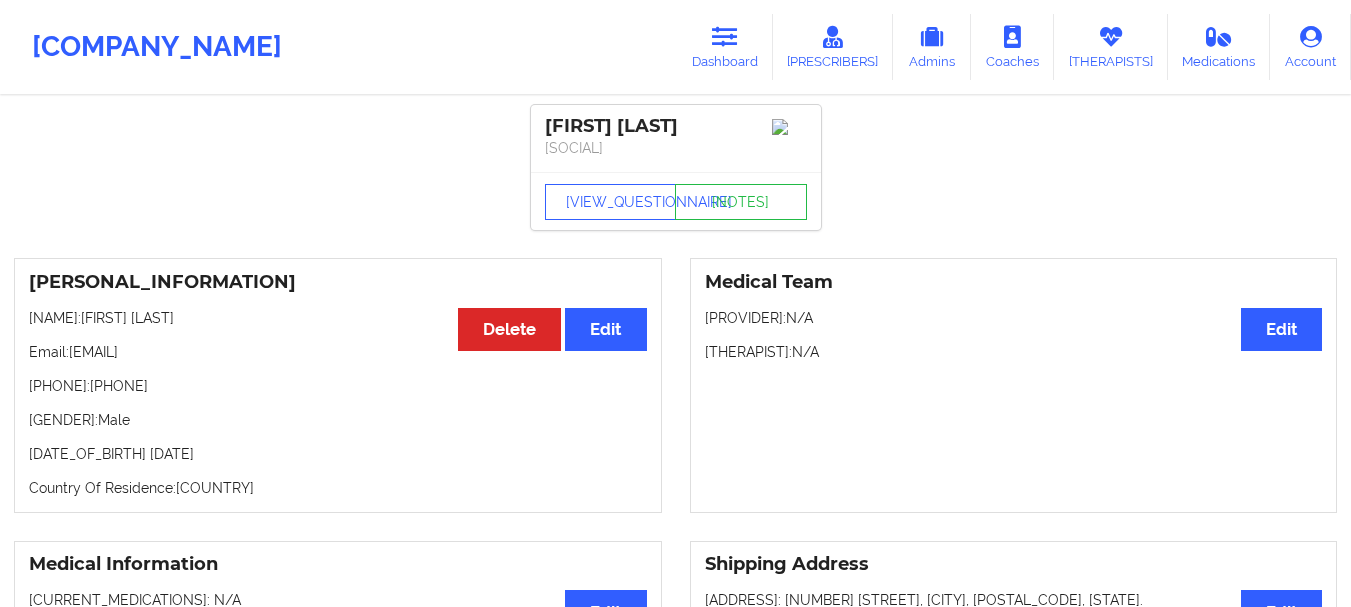 scroll, scrollTop: 1487, scrollLeft: 0, axis: vertical 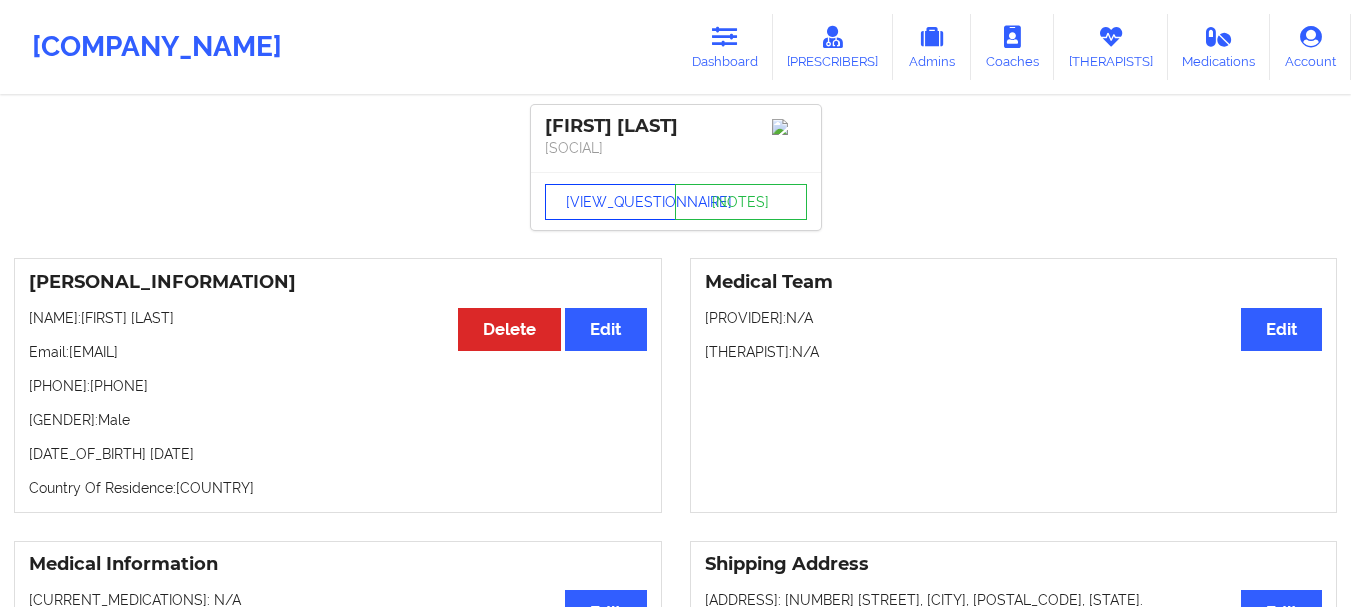 click on "[VIEW_QUESTIONNAIRE]" at bounding box center [611, 202] 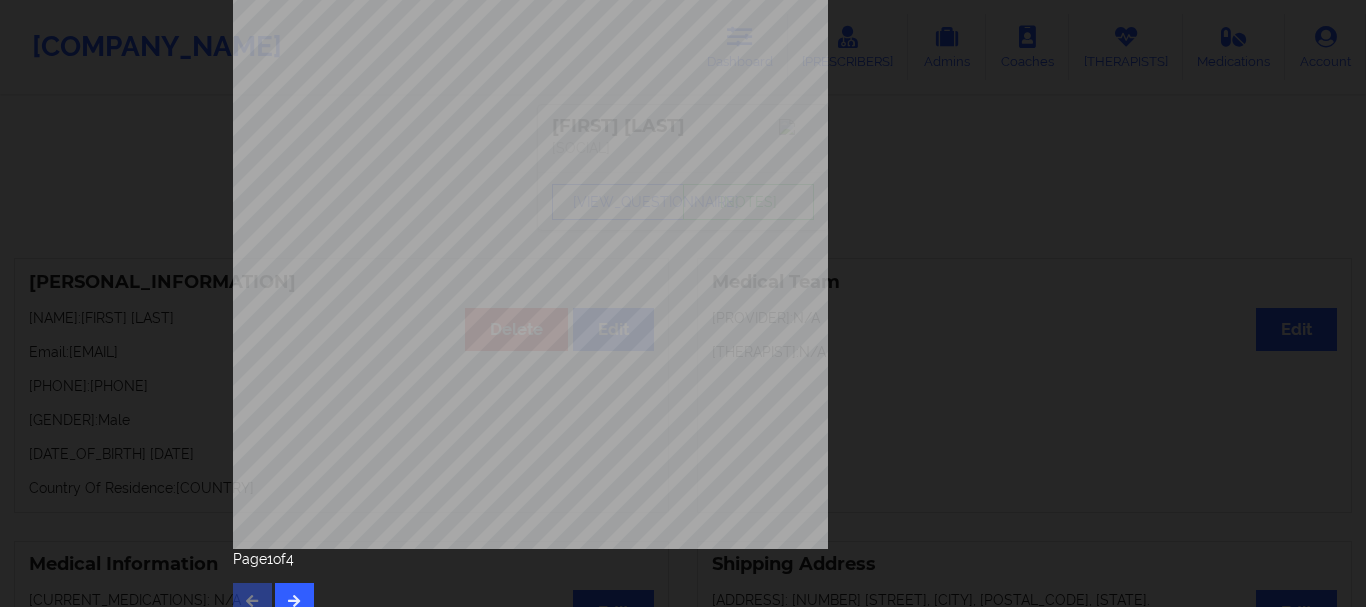 scroll, scrollTop: 347, scrollLeft: 0, axis: vertical 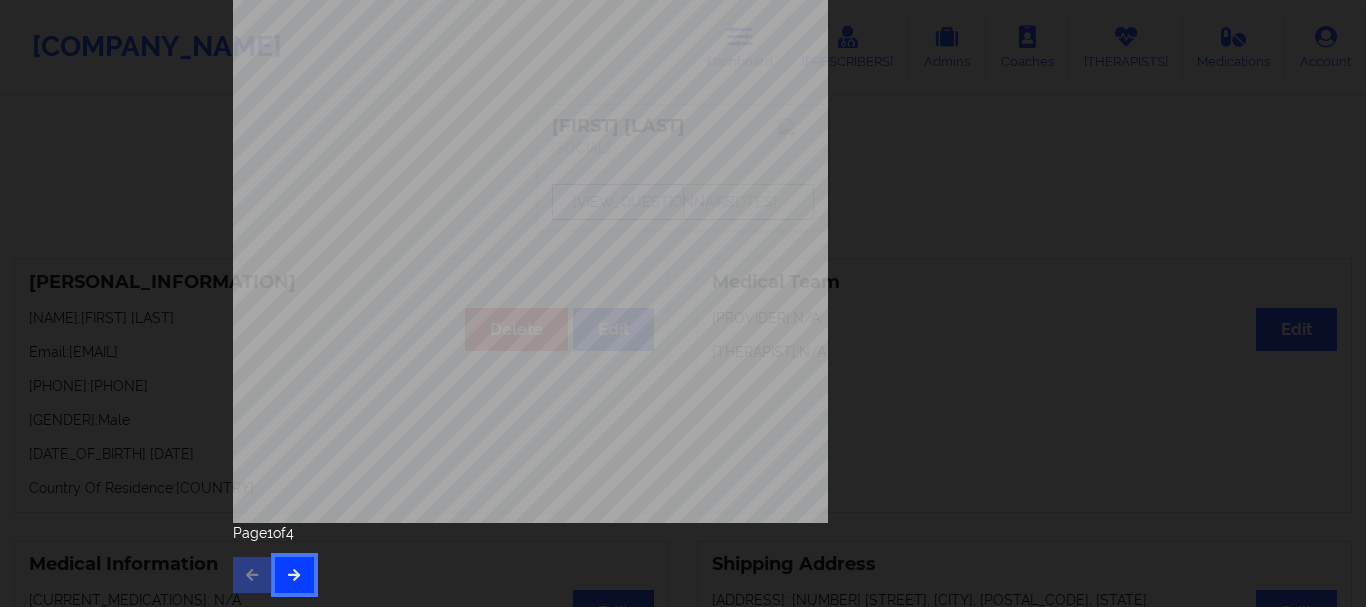 click at bounding box center [294, 575] 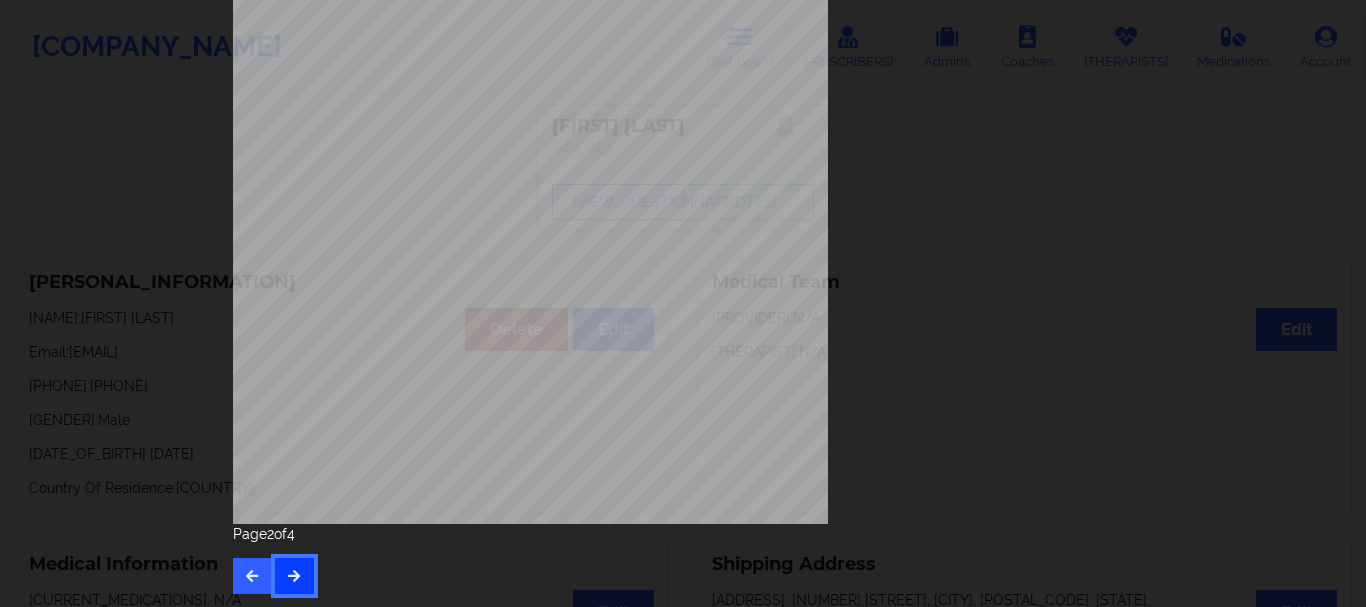 scroll, scrollTop: 347, scrollLeft: 0, axis: vertical 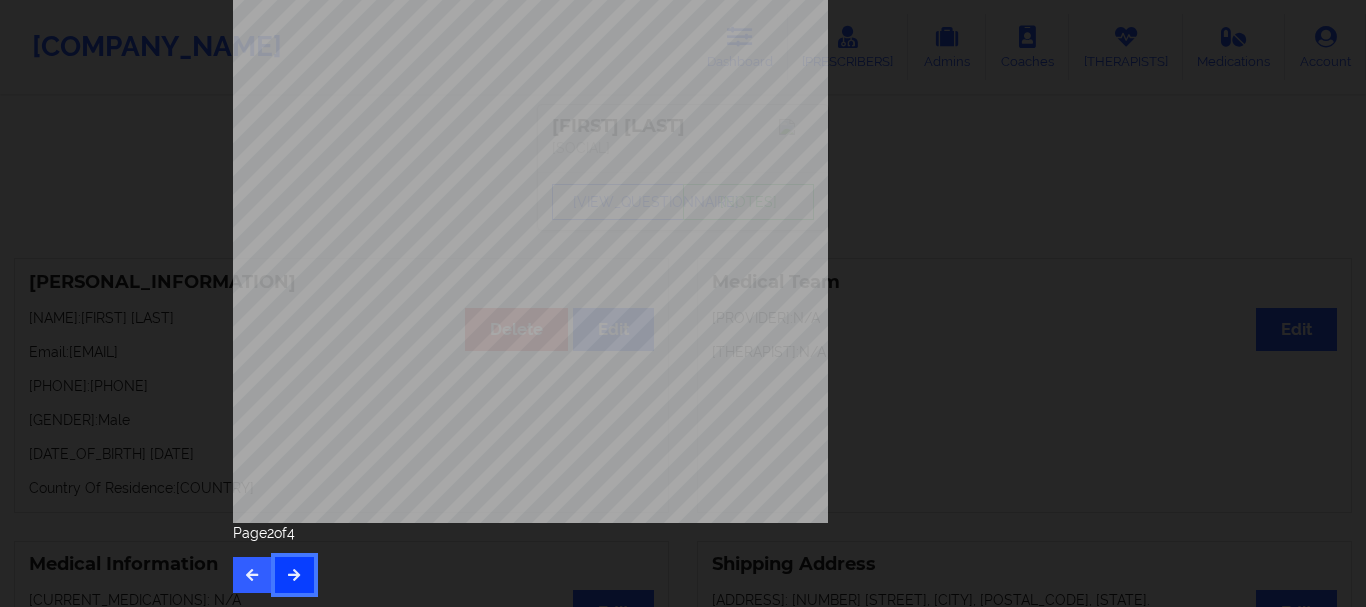 click at bounding box center [294, 575] 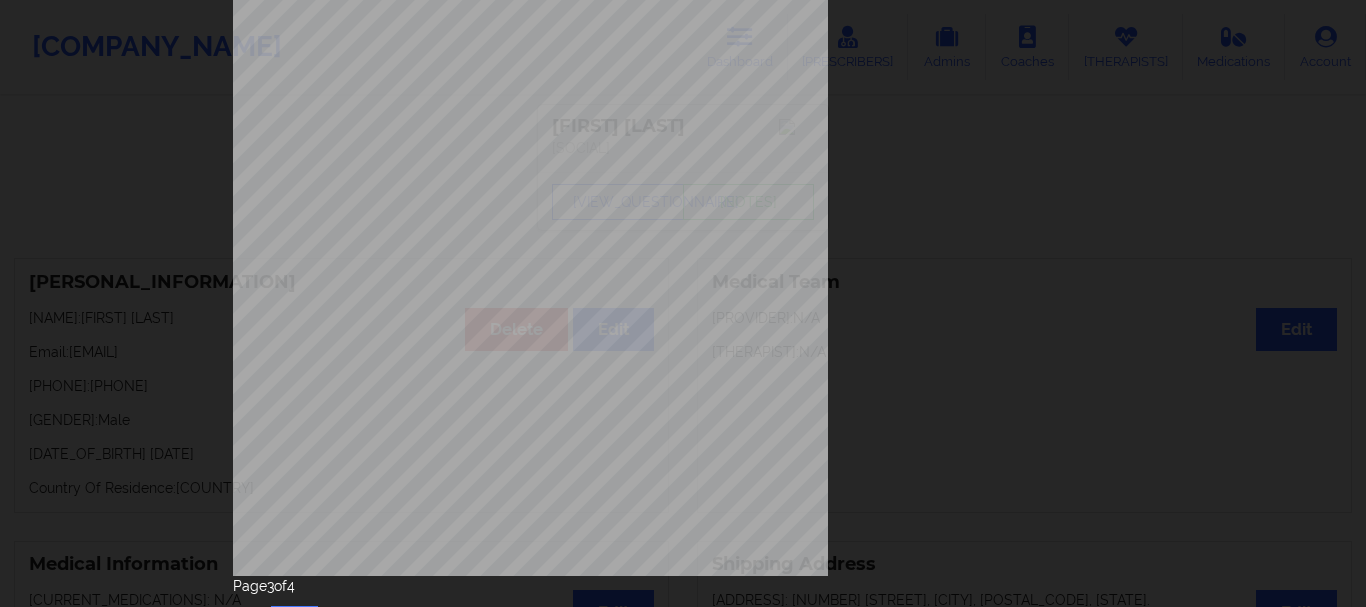 scroll, scrollTop: 347, scrollLeft: 0, axis: vertical 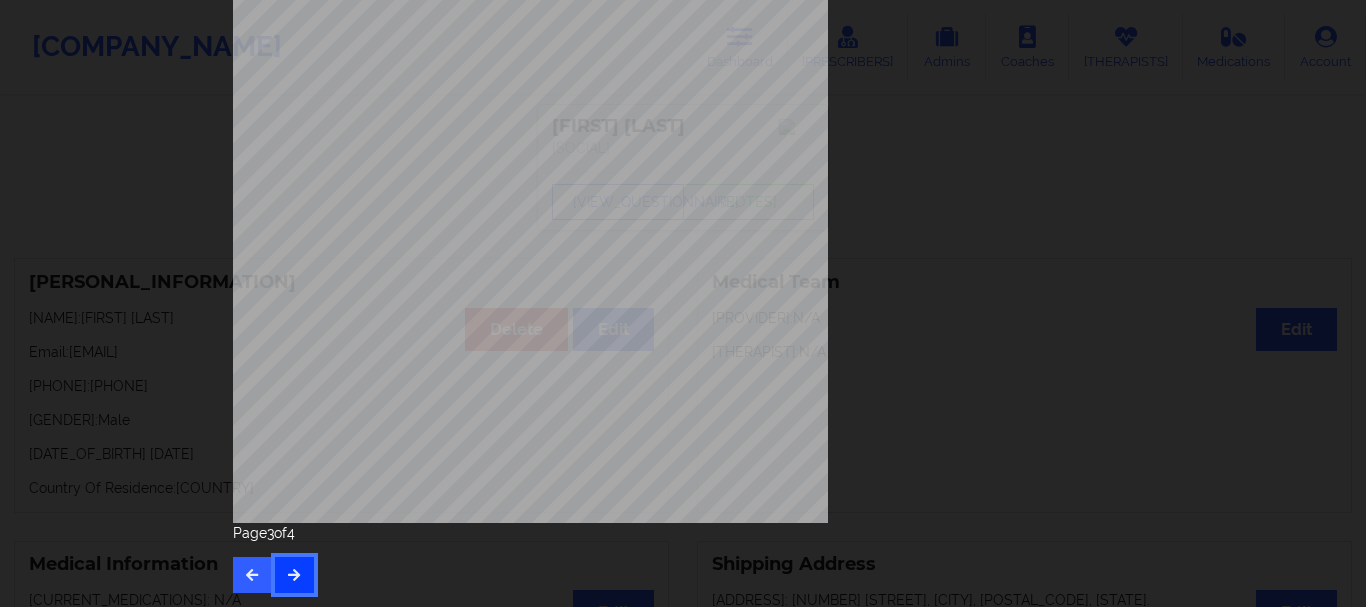 type 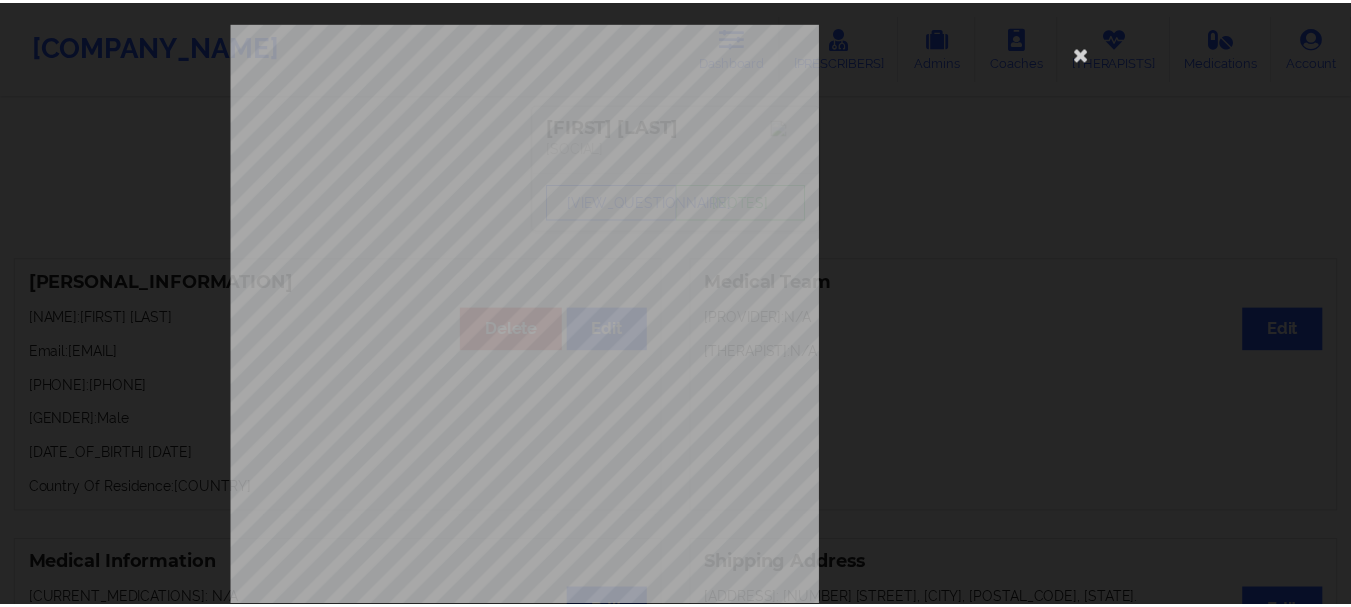 scroll, scrollTop: 0, scrollLeft: 0, axis: both 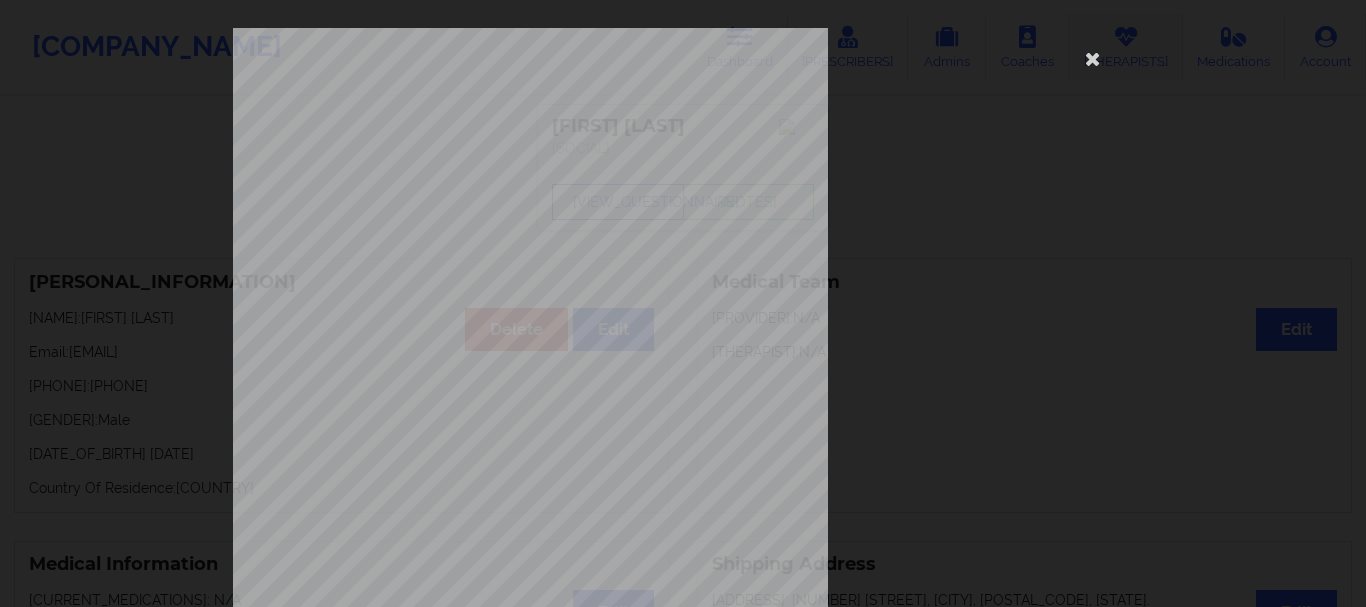 click at bounding box center [1093, 58] 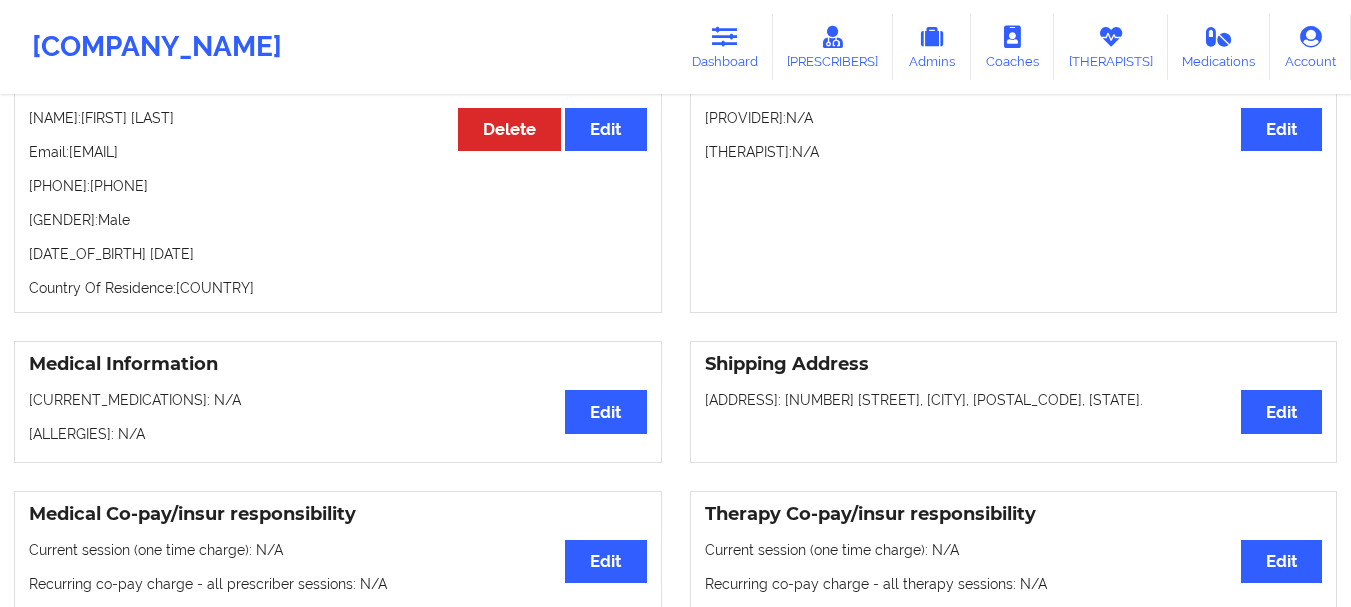 scroll, scrollTop: 0, scrollLeft: 0, axis: both 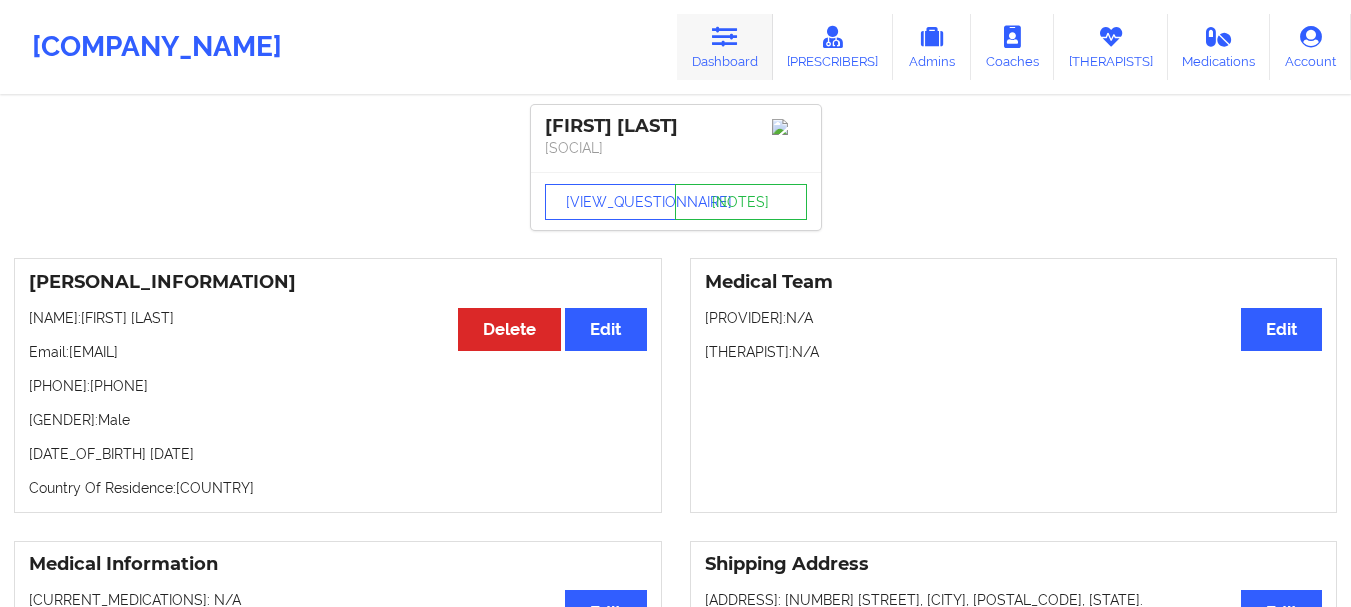 click on "Dashboard" at bounding box center [725, 47] 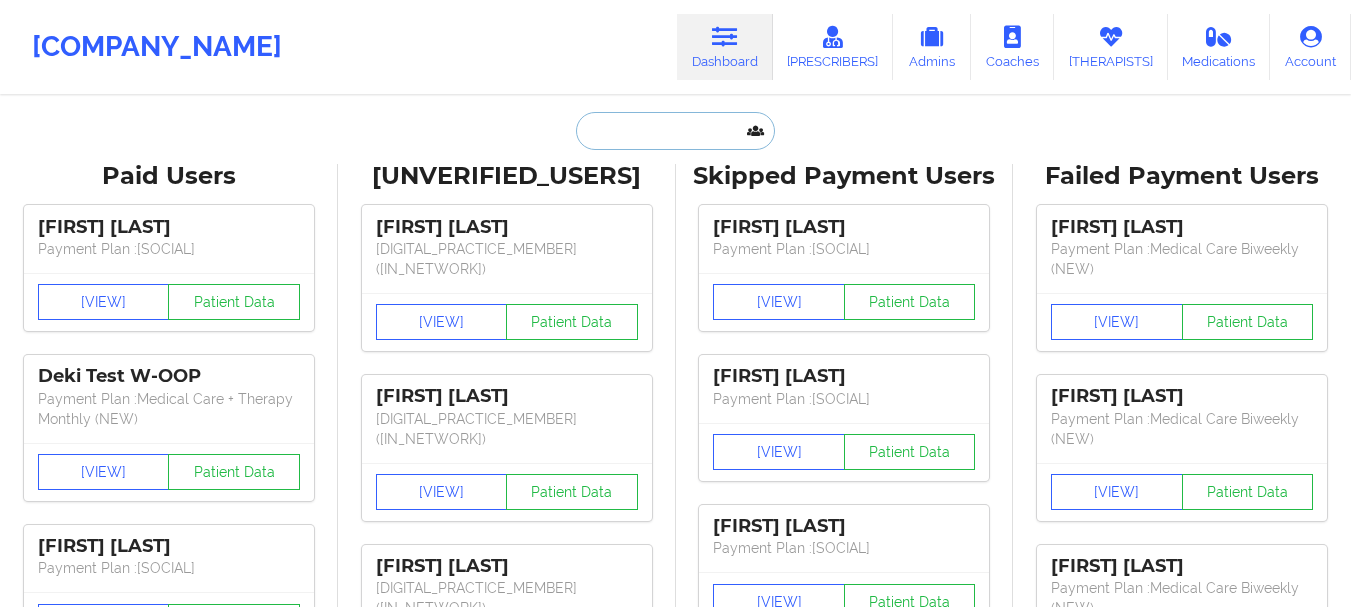 click at bounding box center (675, 131) 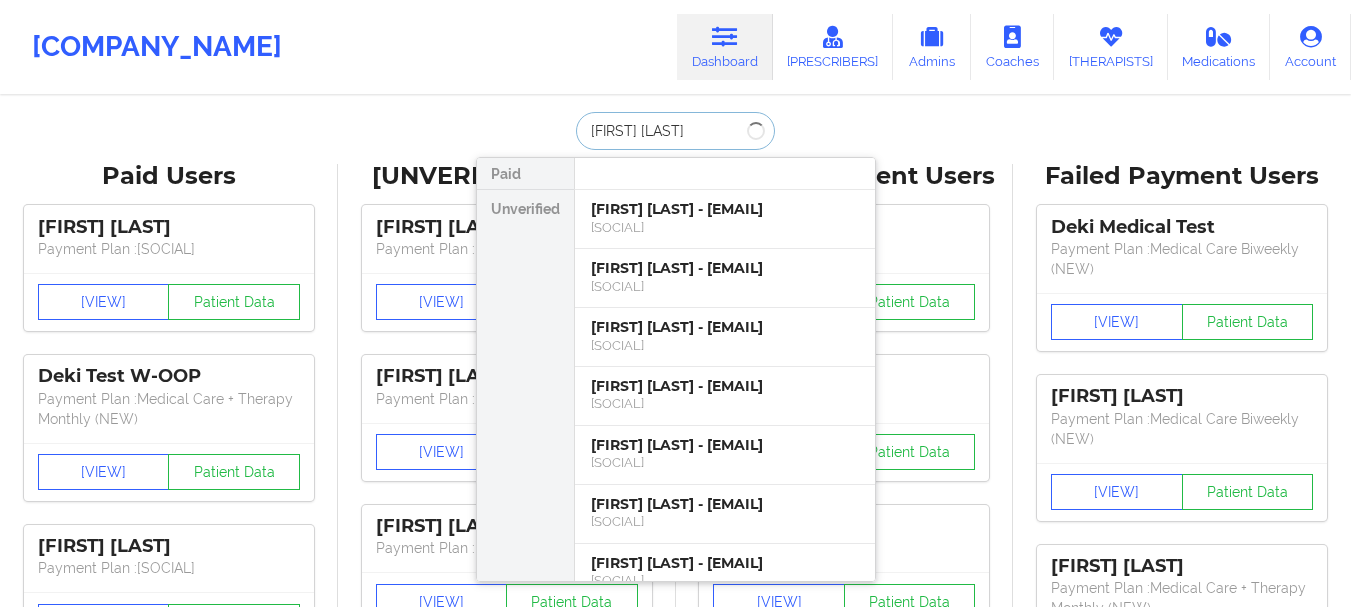 type on "[FIRST] [LAST]" 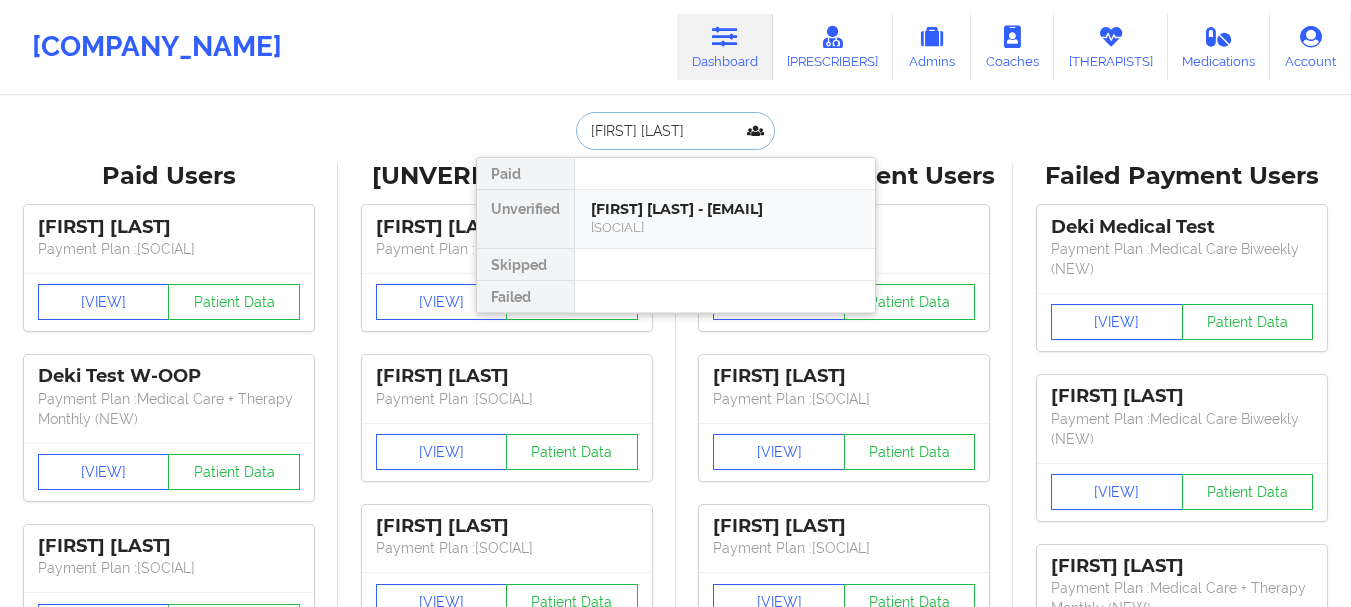 click on "[FIRST] [LAST] - [EMAIL]" at bounding box center [725, 209] 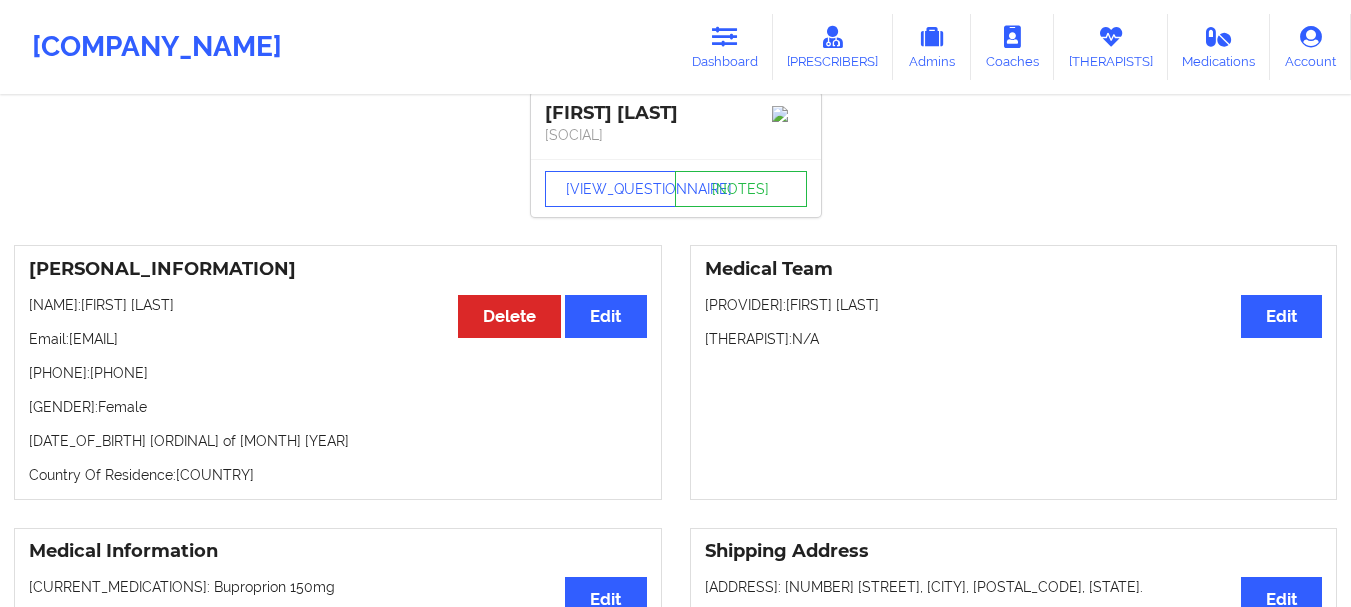 scroll, scrollTop: 0, scrollLeft: 0, axis: both 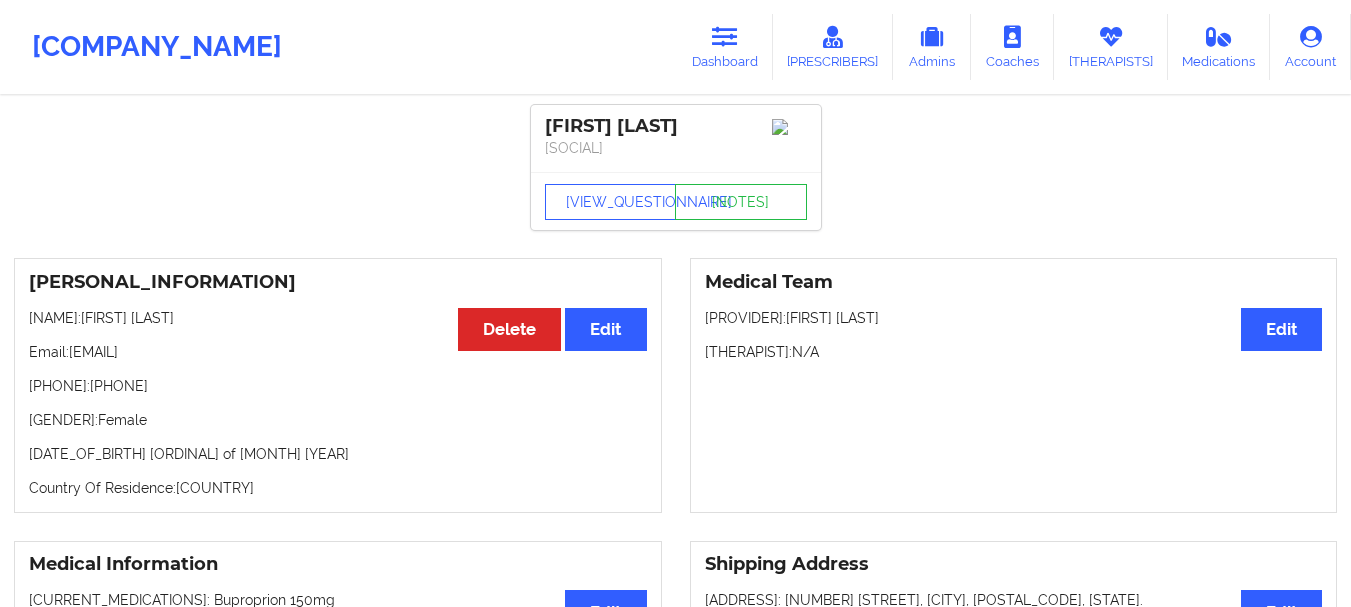 click on "Dashboard" at bounding box center [725, 47] 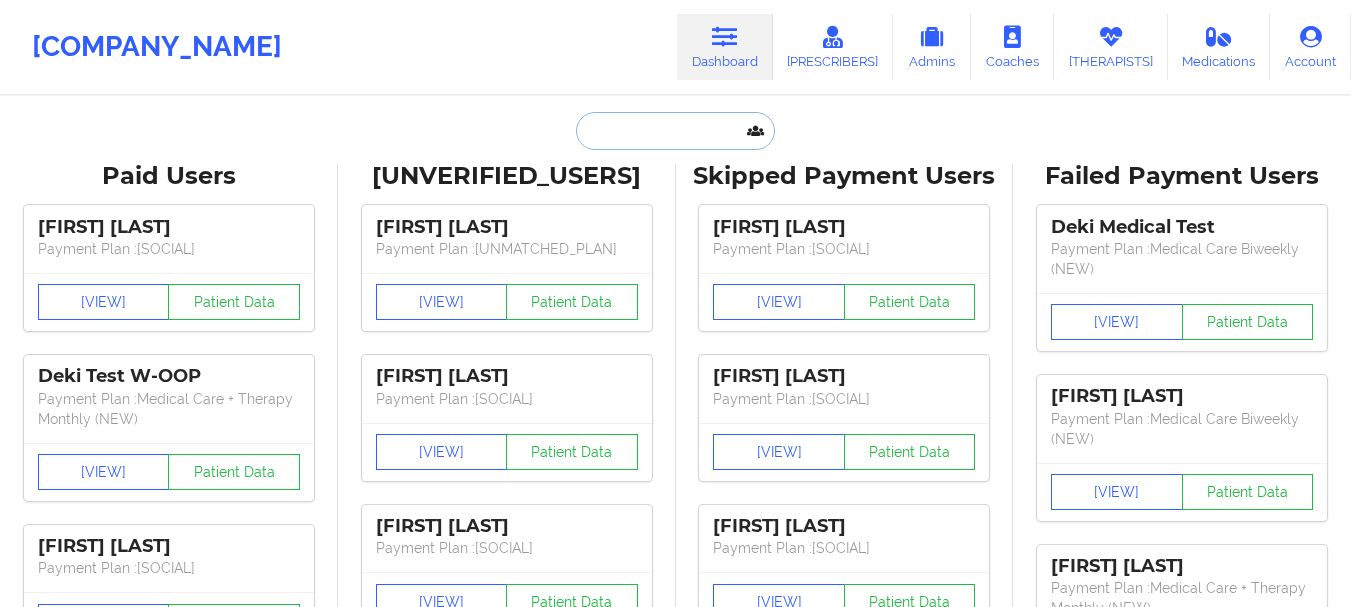 click at bounding box center (675, 131) 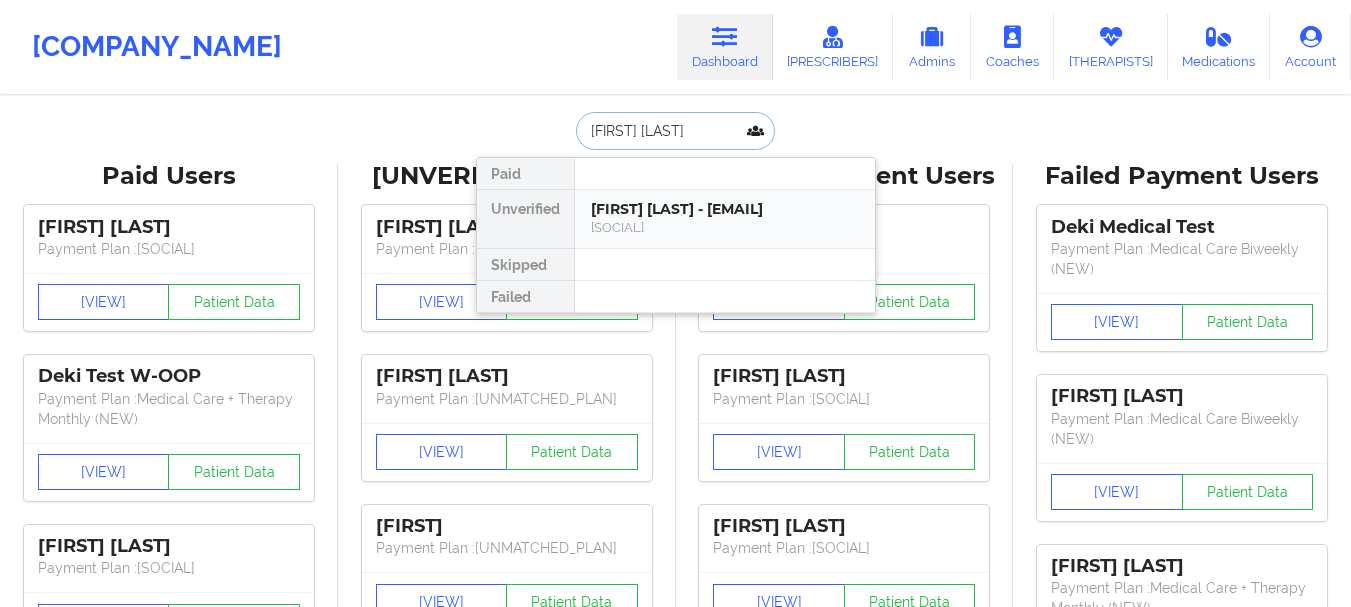click on "[FIRST] [LAST] - [EMAIL]" at bounding box center (725, 209) 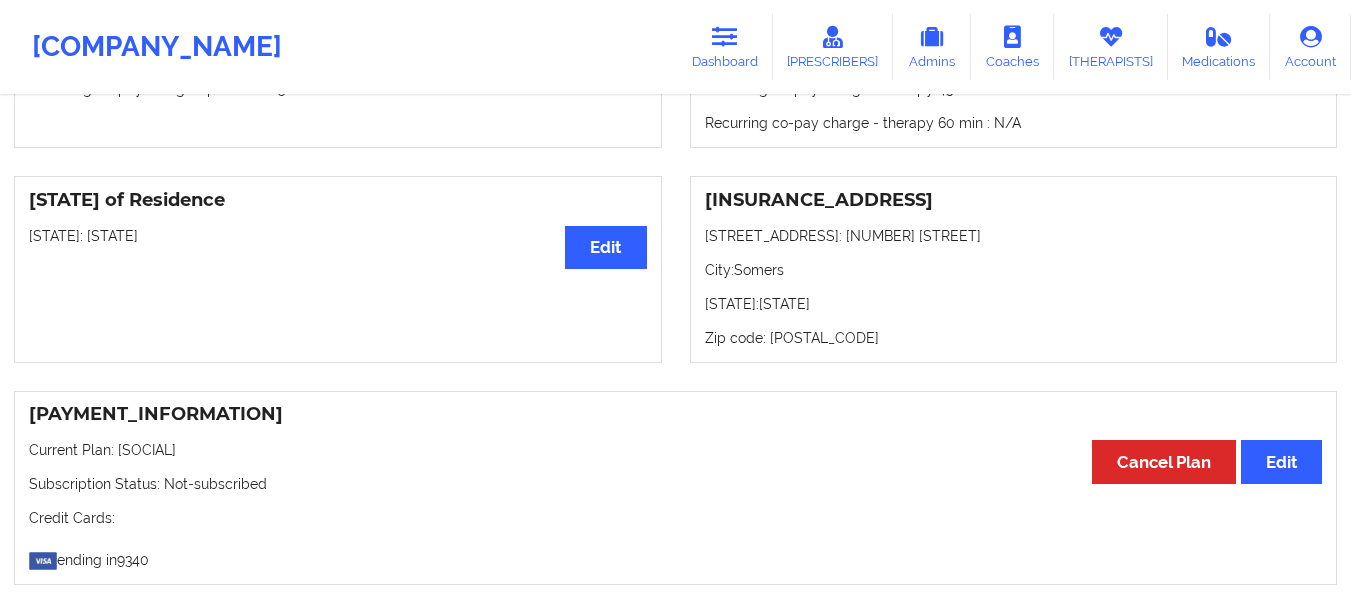 scroll, scrollTop: 1000, scrollLeft: 0, axis: vertical 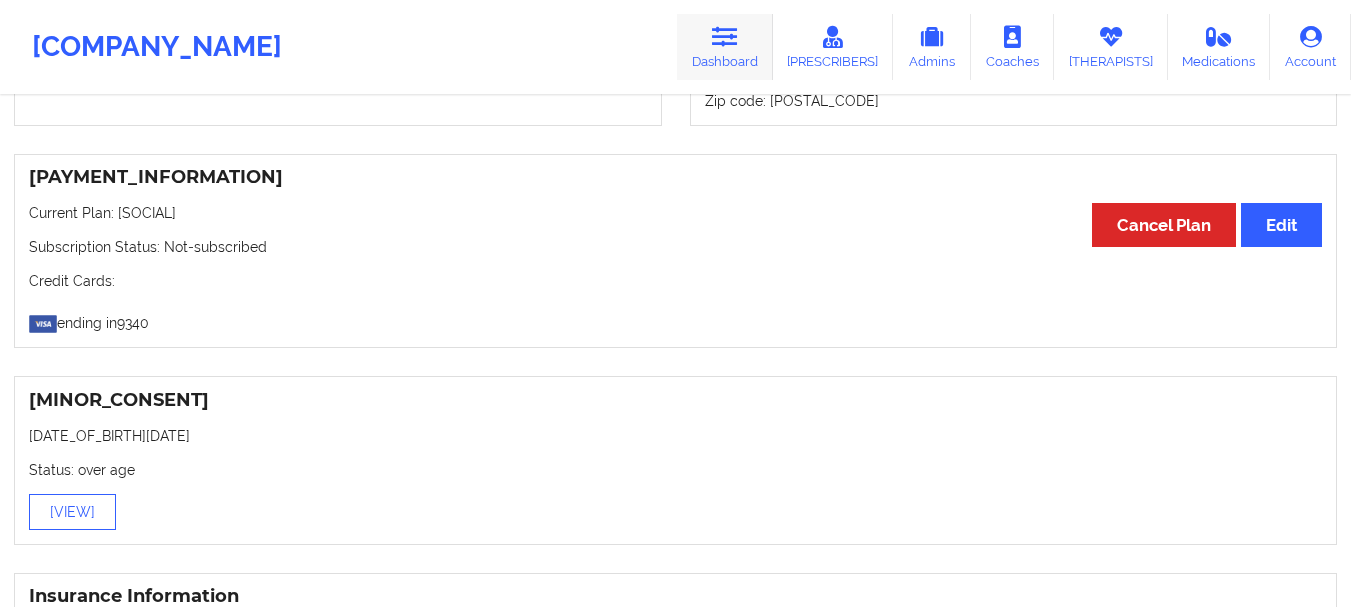 click at bounding box center (725, 37) 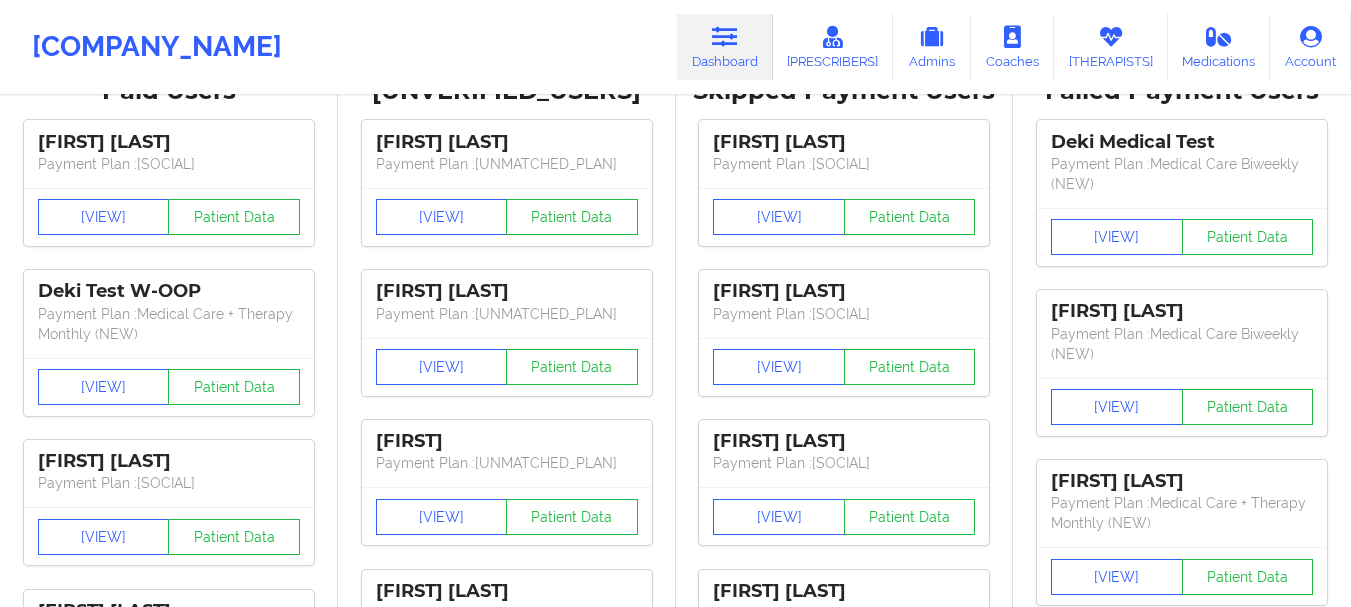 scroll, scrollTop: 0, scrollLeft: 0, axis: both 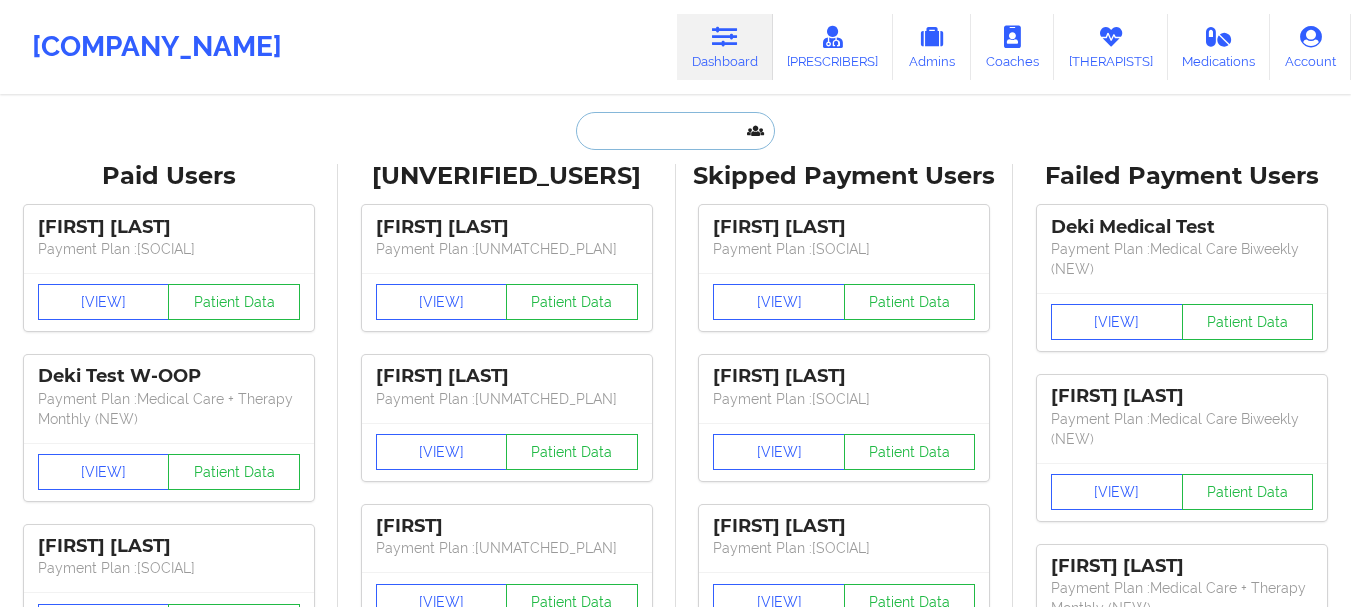 click at bounding box center (675, 131) 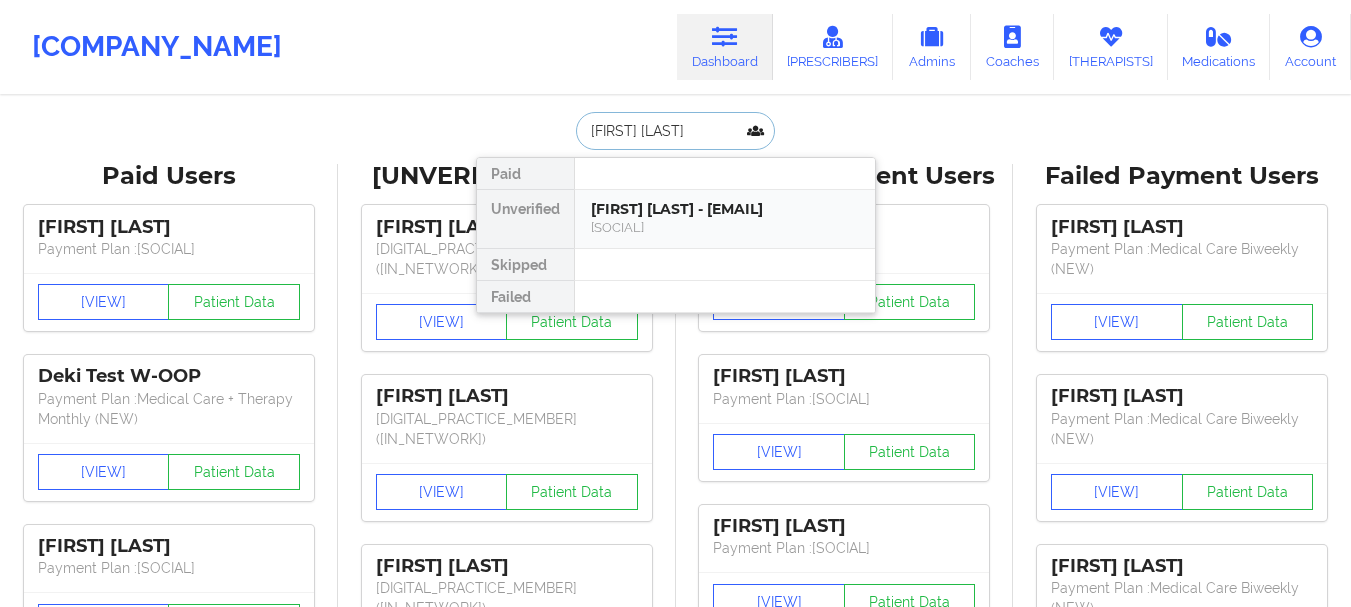 click on "[FIRST] [LAST] - [EMAIL]" at bounding box center (725, 209) 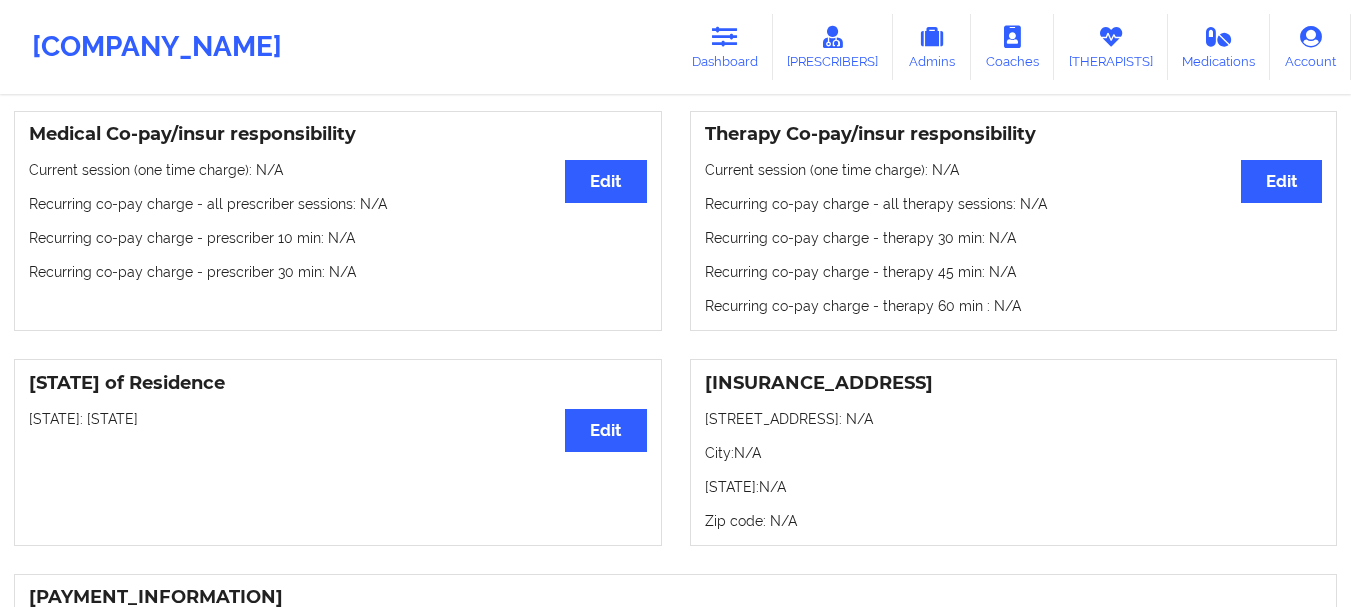 scroll, scrollTop: 704, scrollLeft: 0, axis: vertical 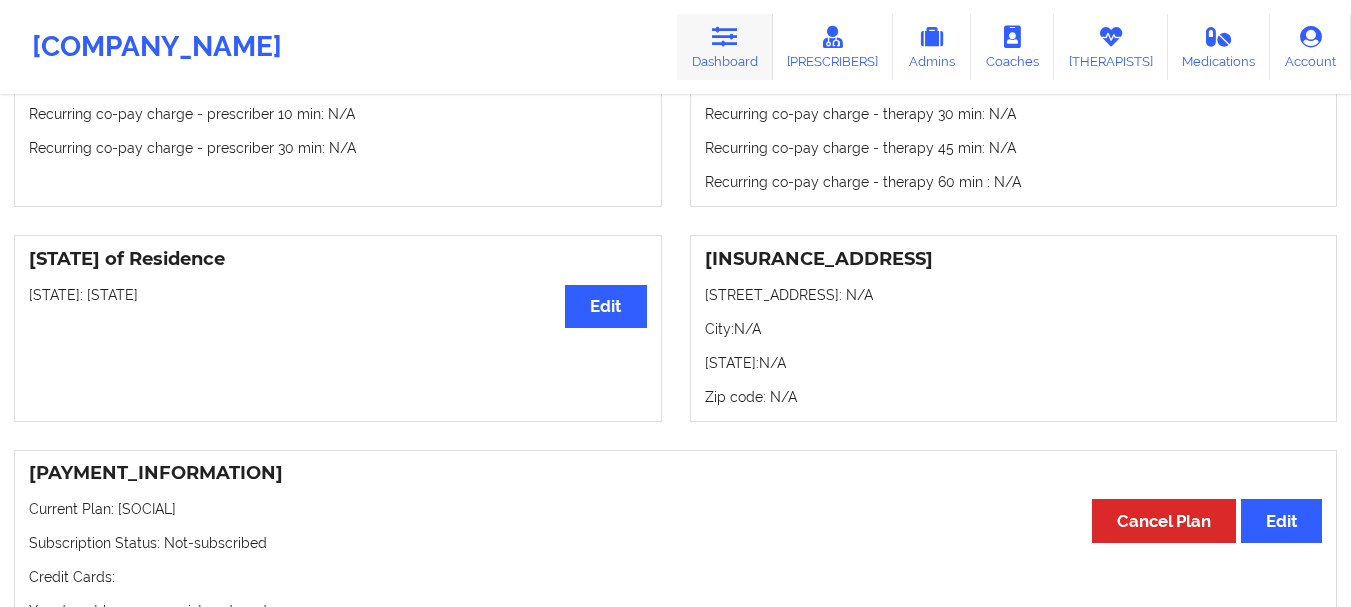 click on "Dashboard" at bounding box center [725, 47] 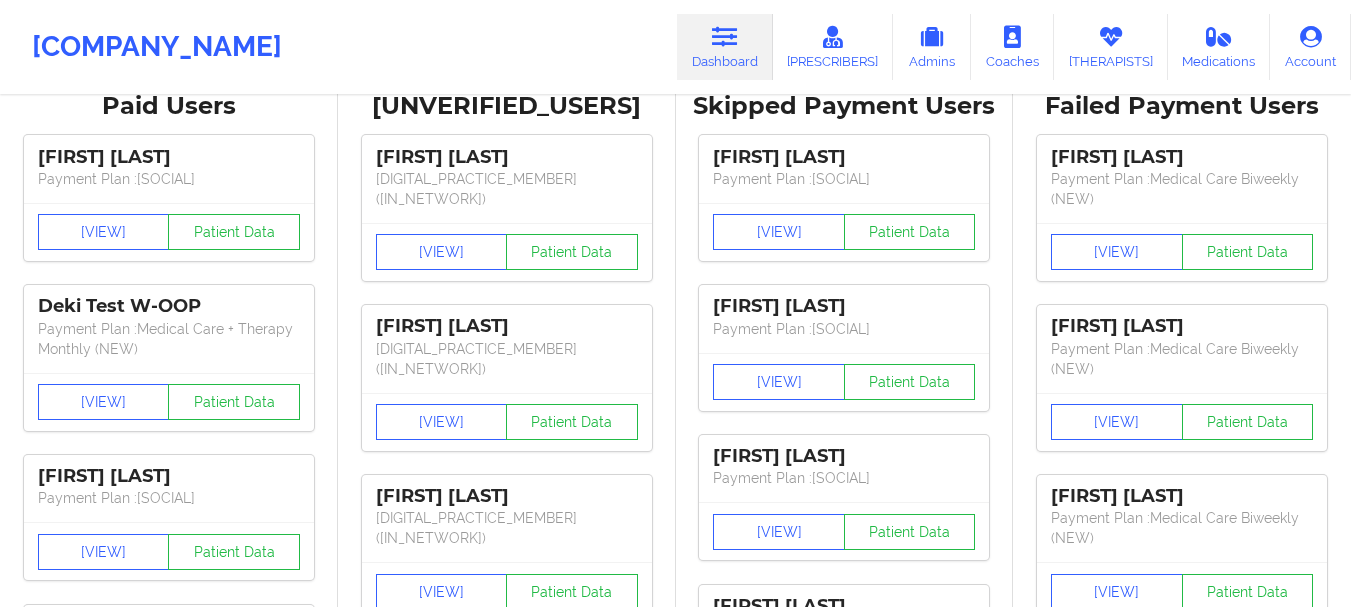 scroll, scrollTop: 0, scrollLeft: 0, axis: both 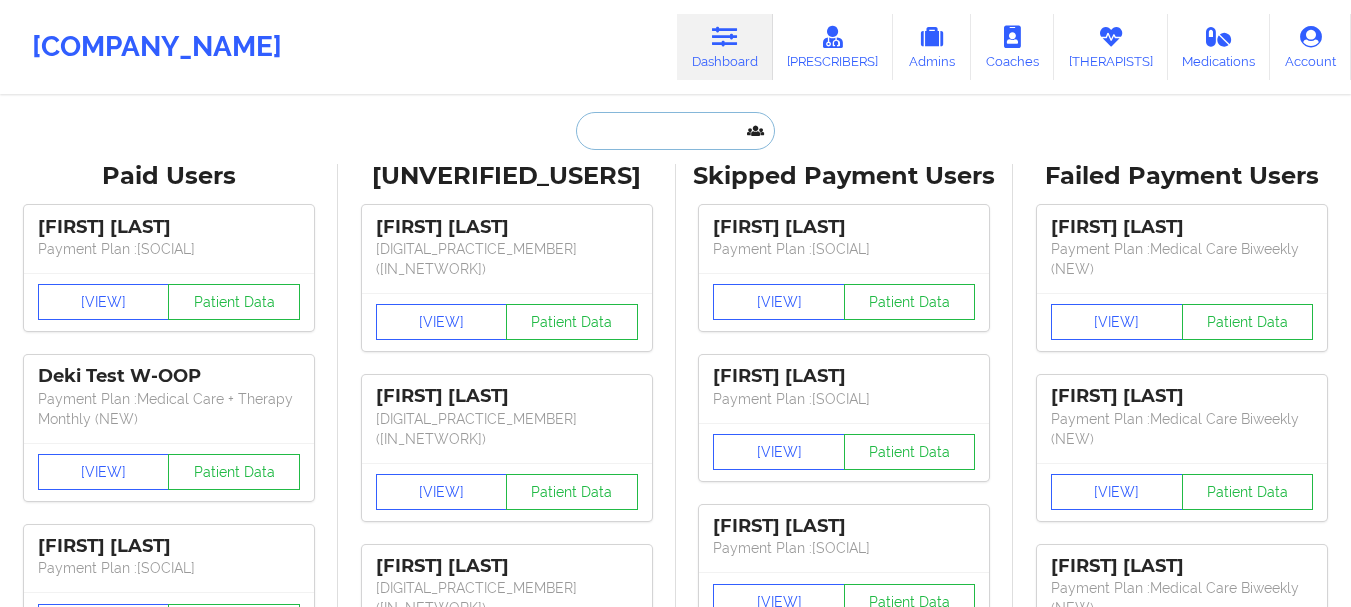 click at bounding box center [675, 131] 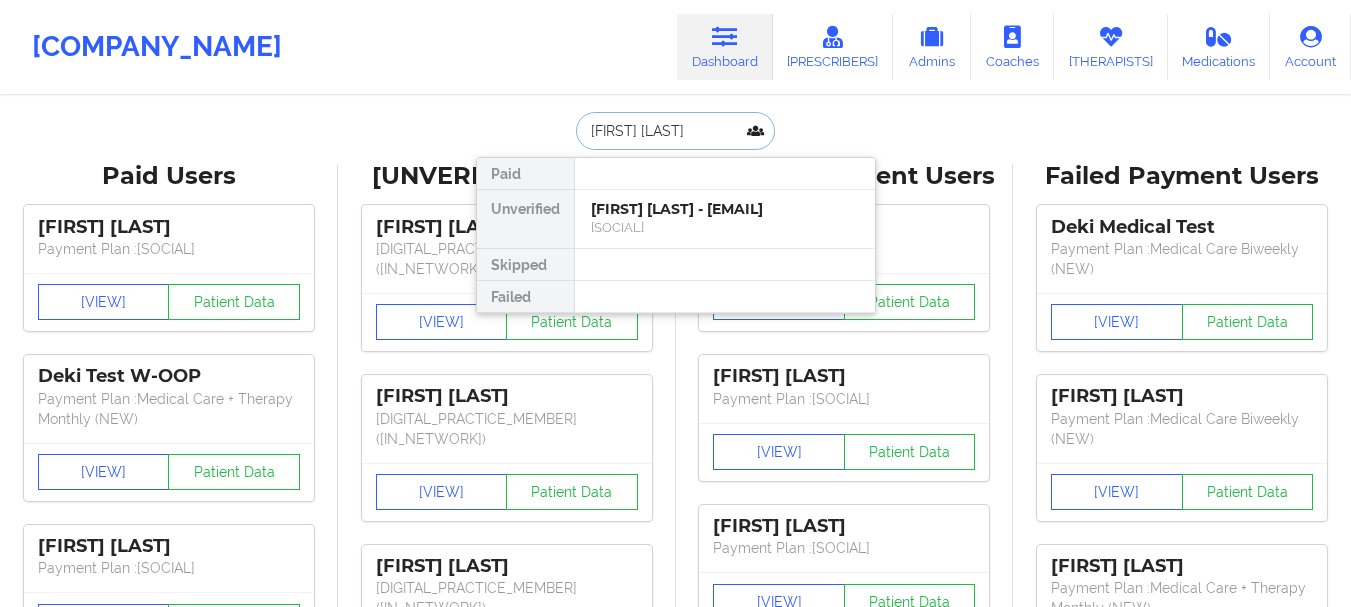 click on "[FIRST] [LAST] - [EMAIL]" at bounding box center (725, 209) 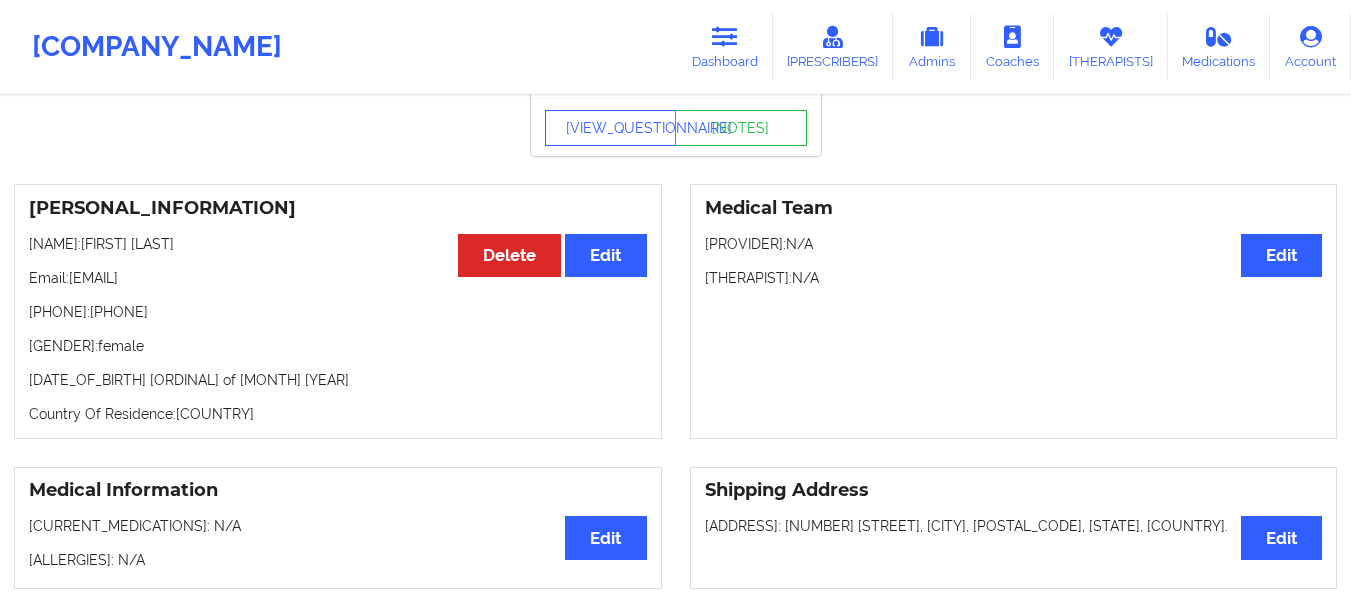 scroll, scrollTop: 0, scrollLeft: 0, axis: both 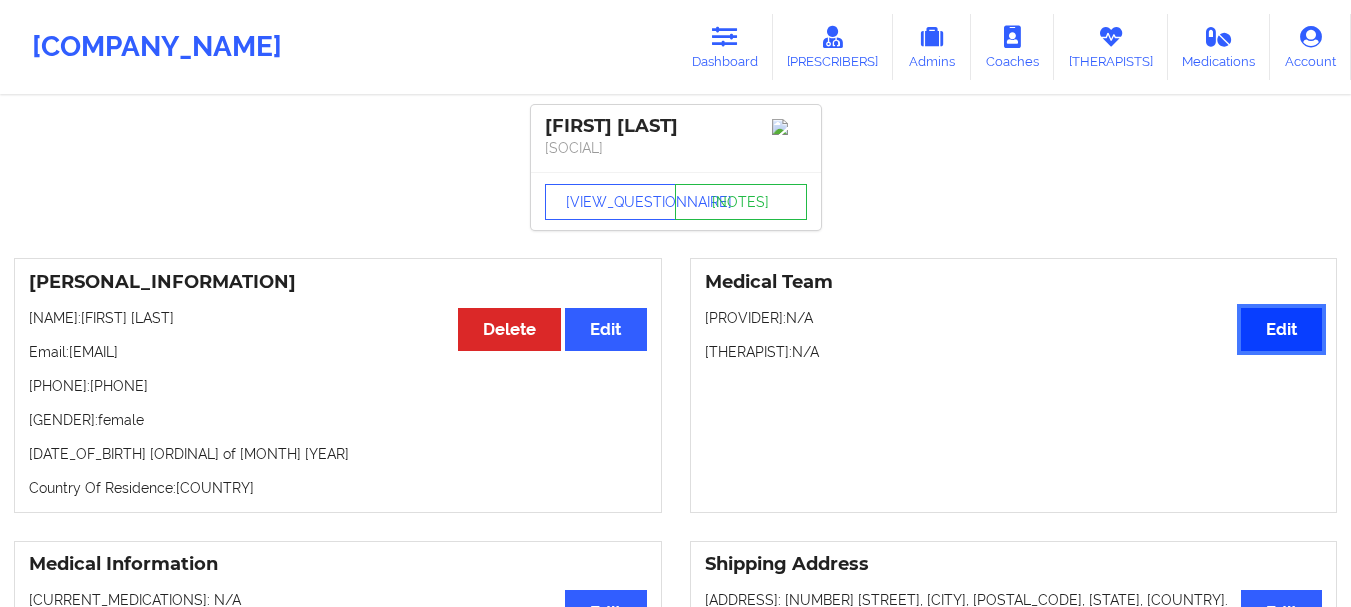 click on "Edit" at bounding box center [1281, 329] 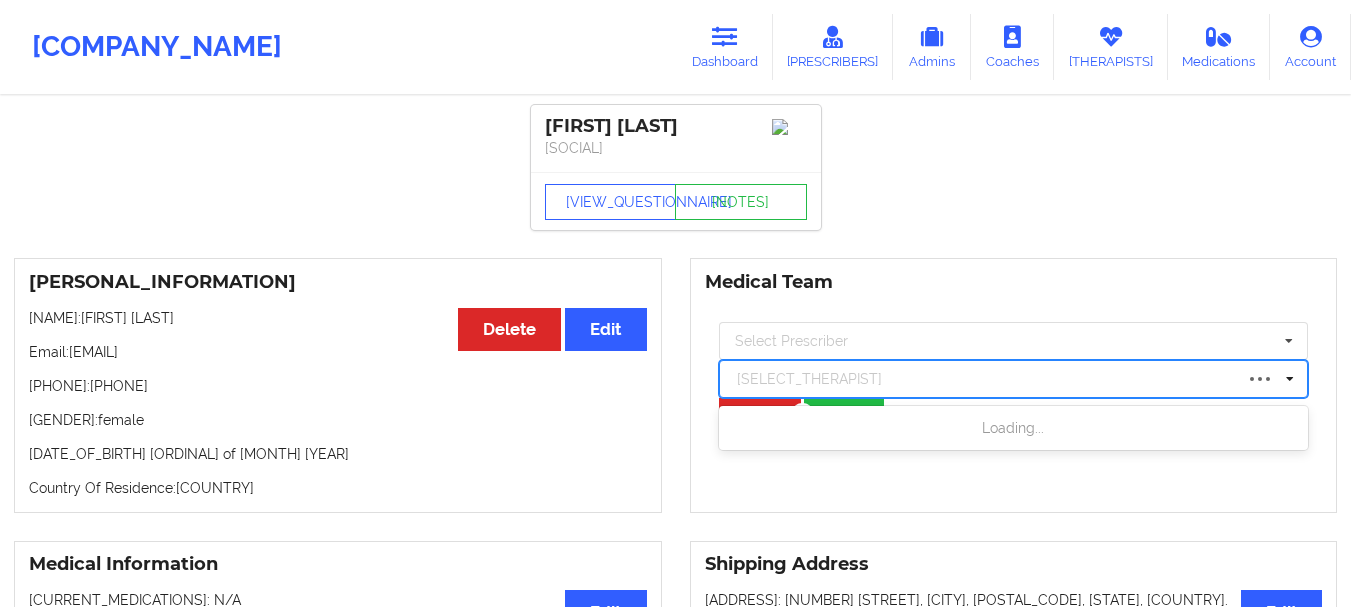 click at bounding box center (985, 379) 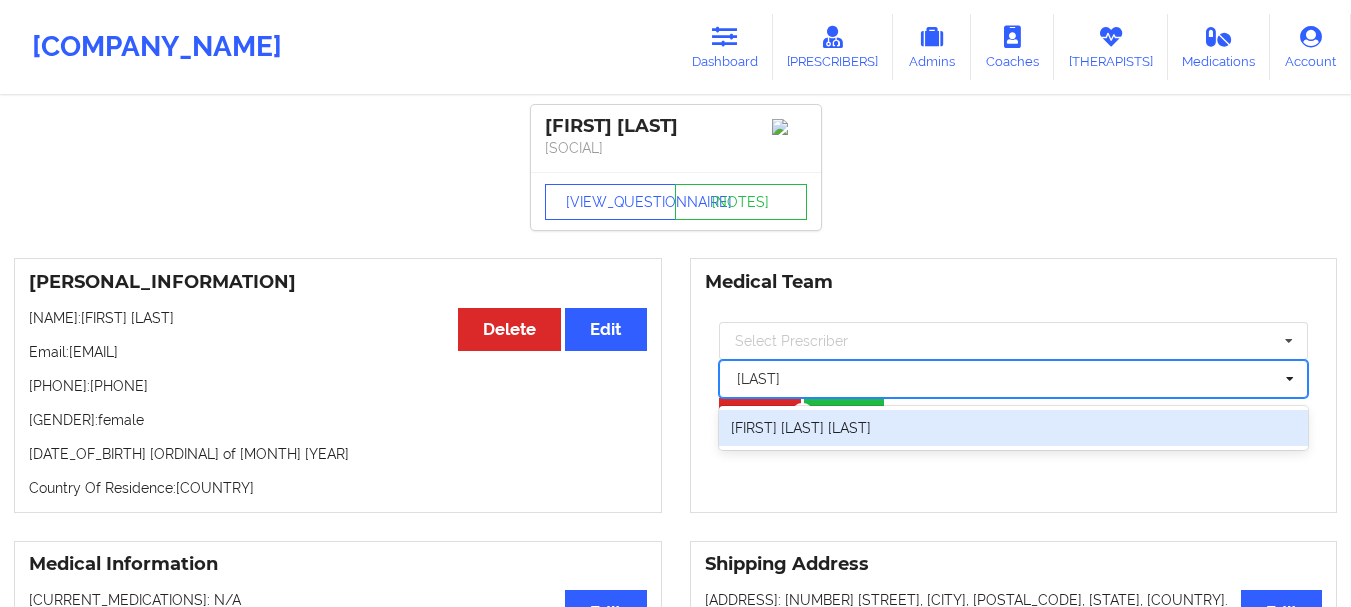 click on "[FIRST] [LAST] [LAST]" at bounding box center (1014, 428) 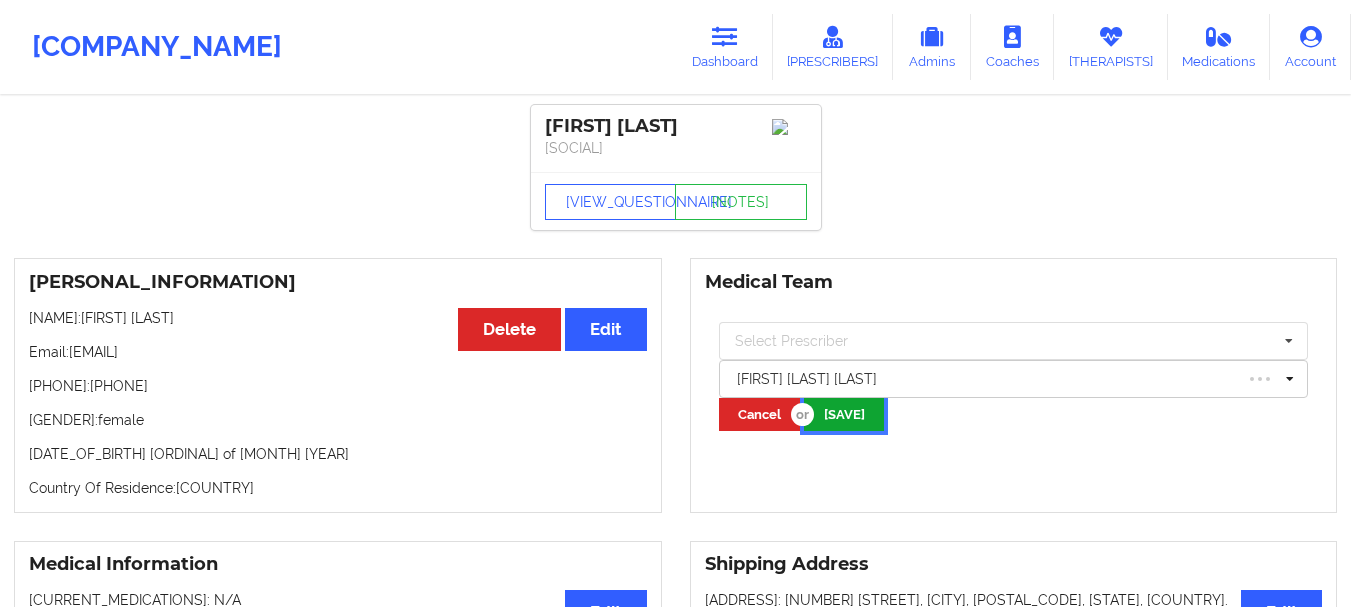 click on "[SAVE]" at bounding box center [844, 414] 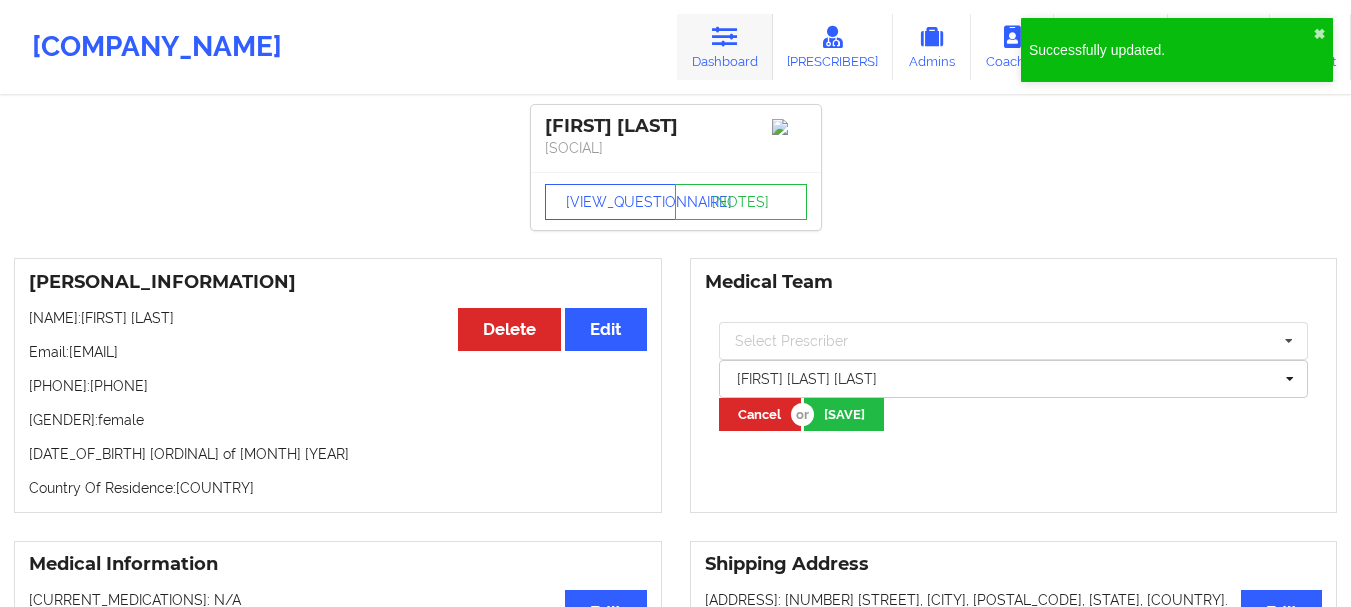 click at bounding box center (725, 37) 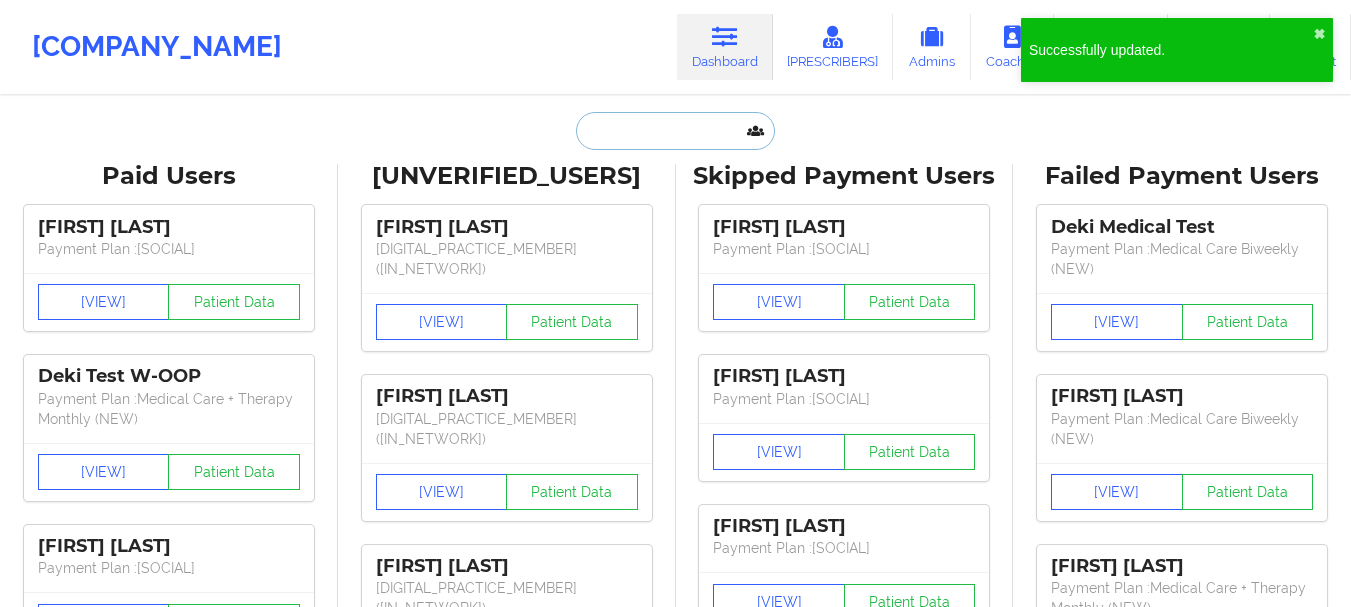 click at bounding box center [675, 131] 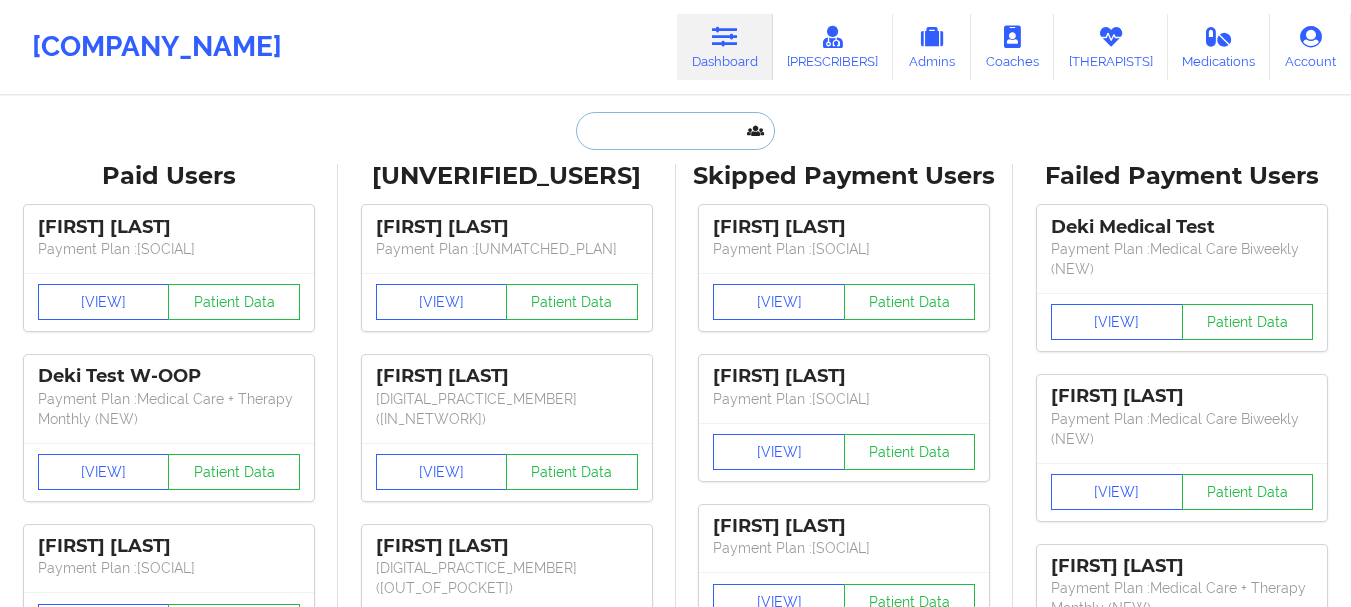 paste on "[FIRST] [LAST]" 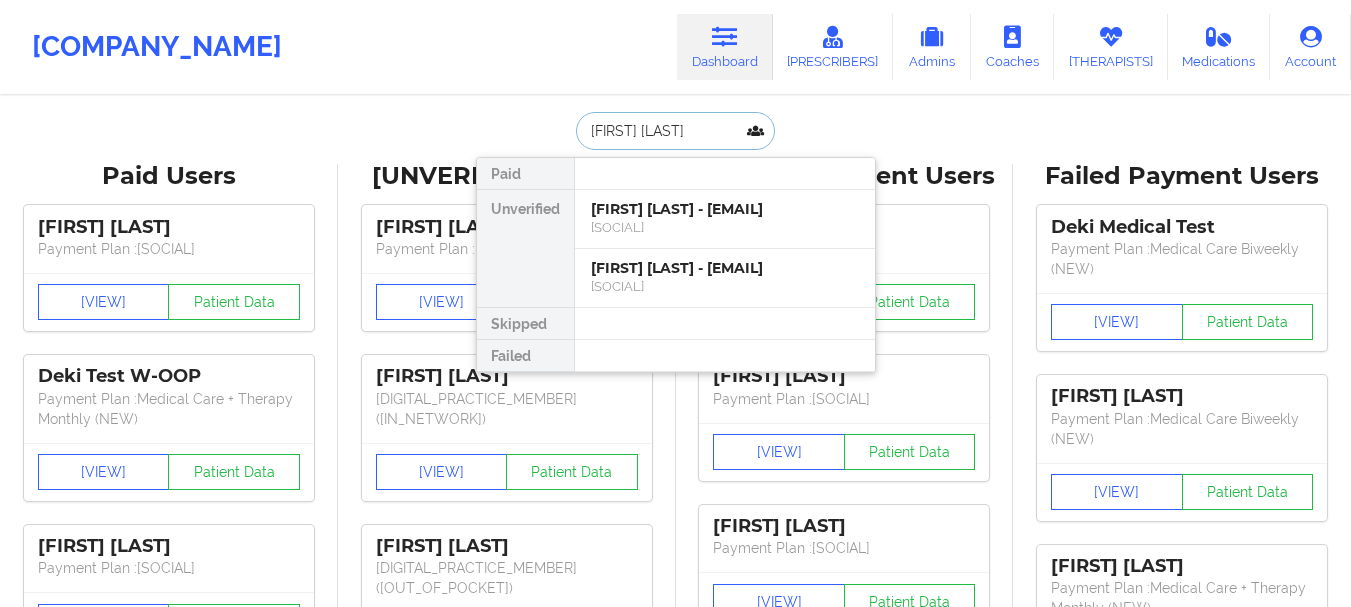 click on "[FIRST] [LAST] - [EMAIL]" at bounding box center (725, 209) 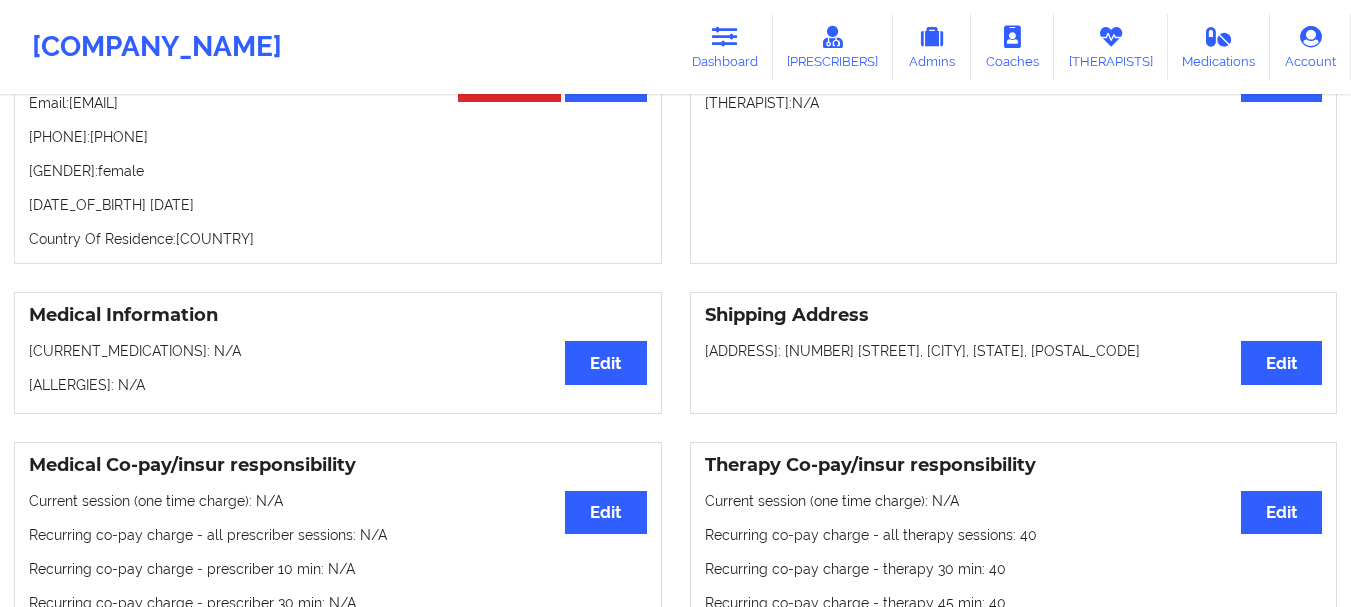 scroll, scrollTop: 0, scrollLeft: 0, axis: both 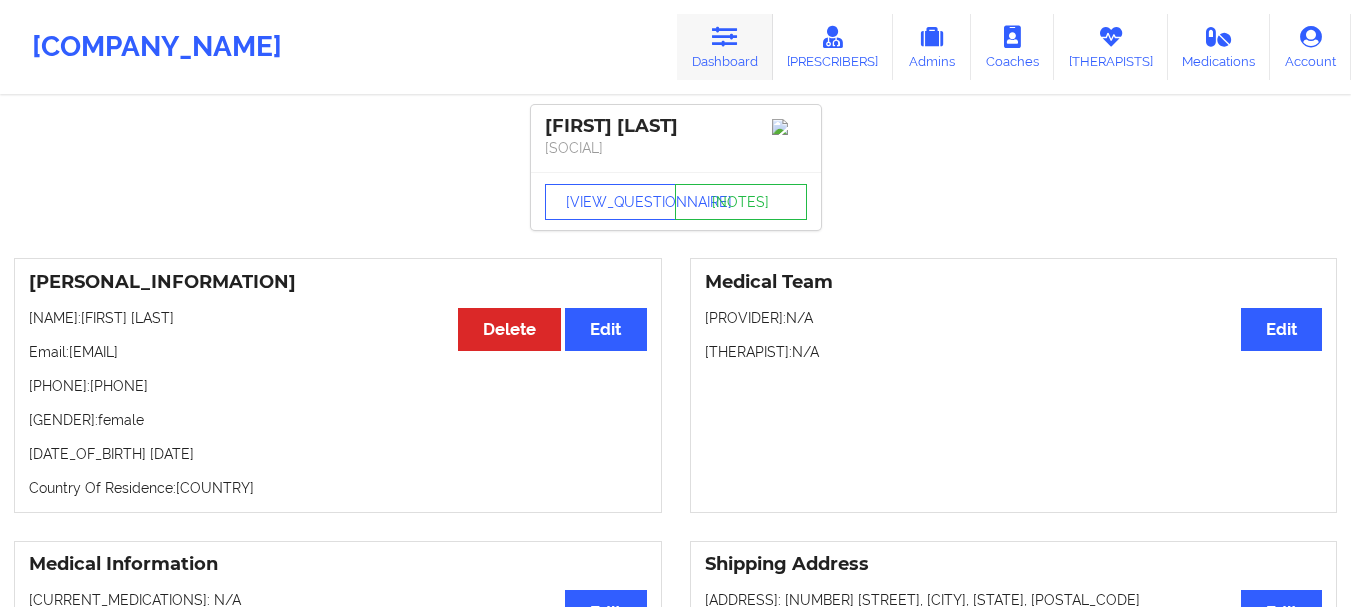 click on "Dashboard" at bounding box center [725, 47] 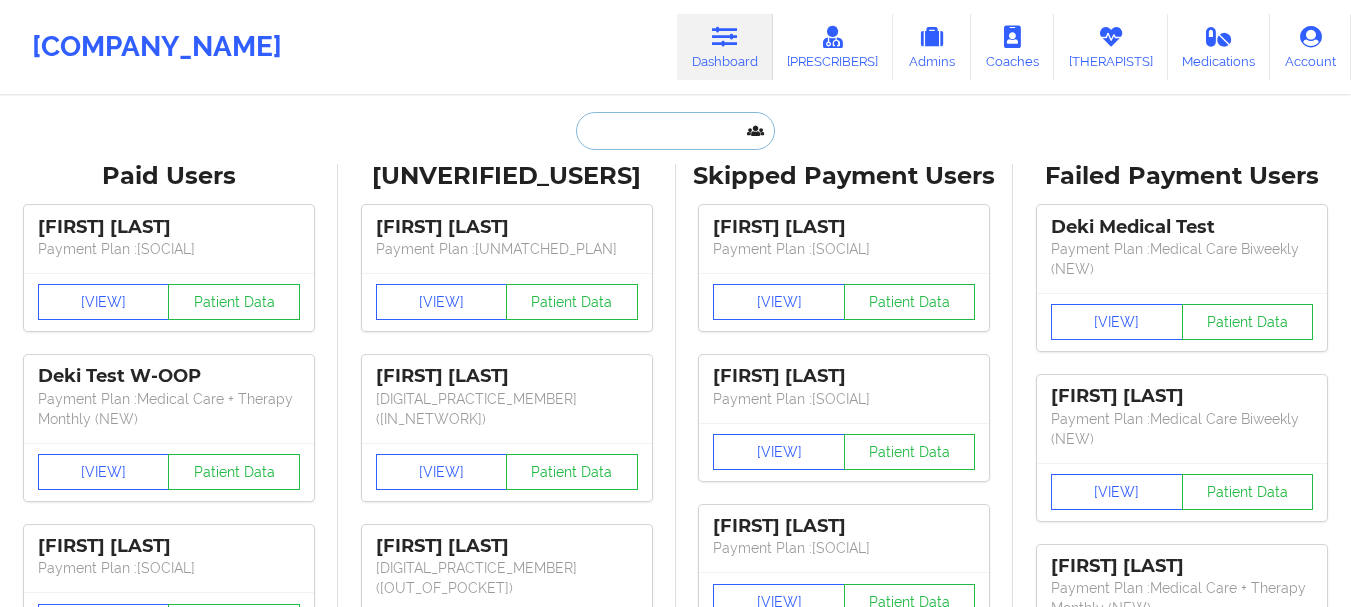 paste on "[FIRST] [LAST]" 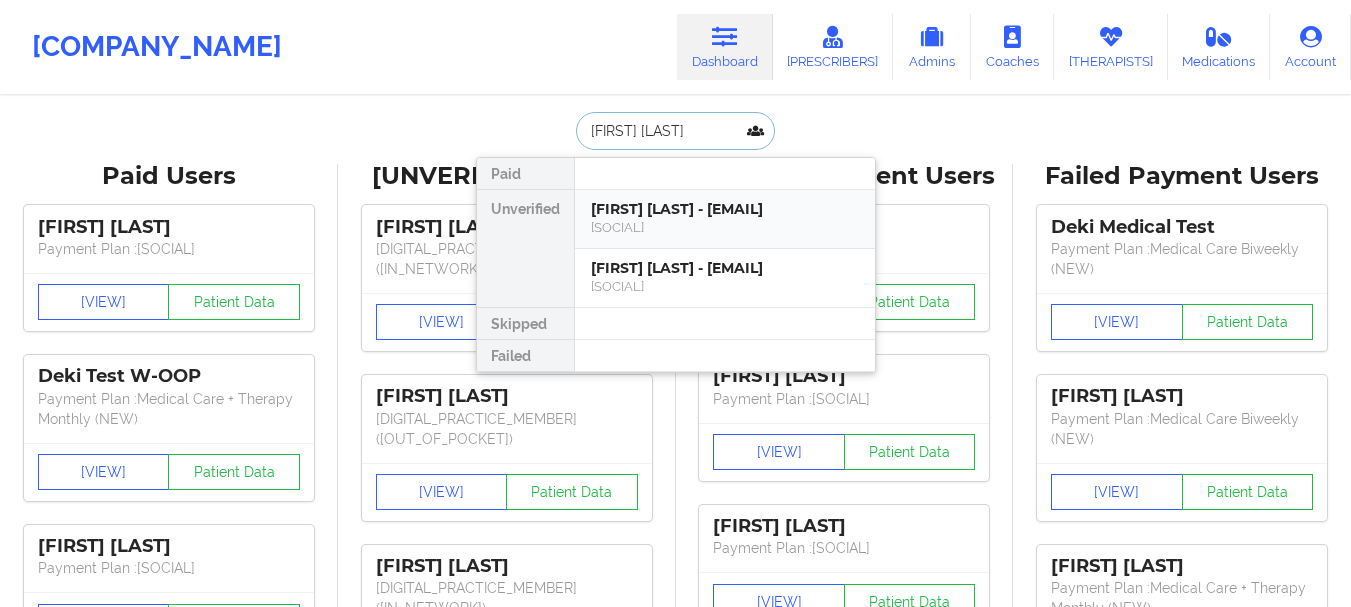 type on "[FIRST] [LAST]" 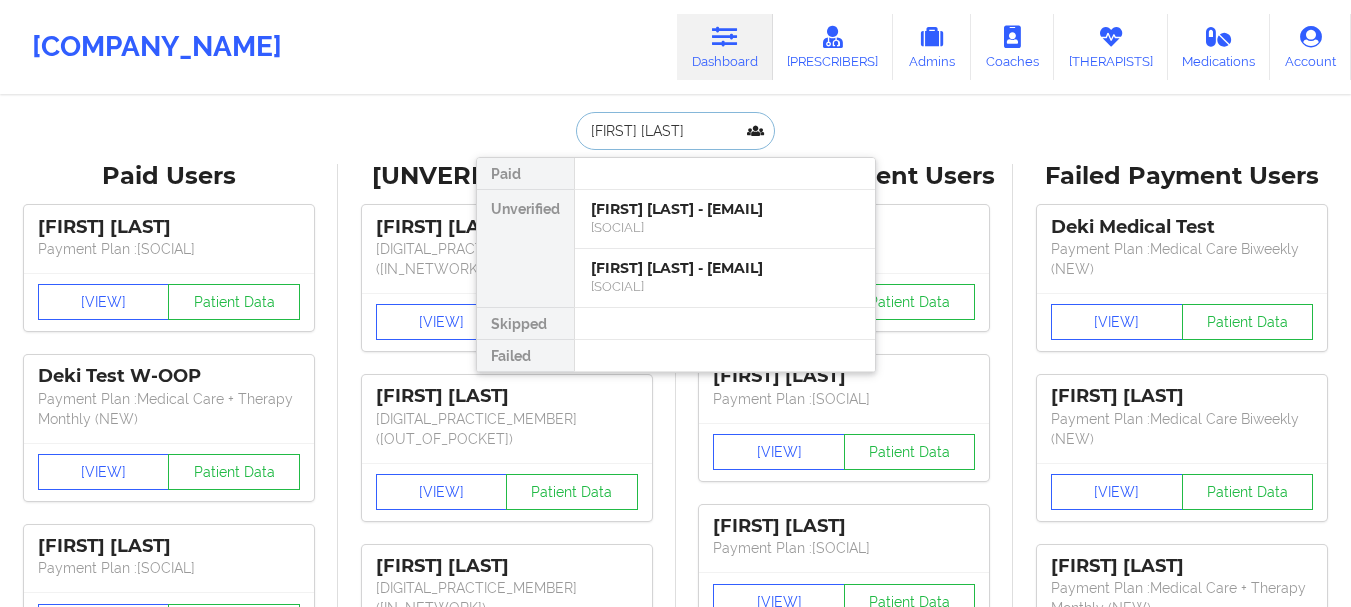 click on "[FIRST] [LAST]" at bounding box center (675, 131) 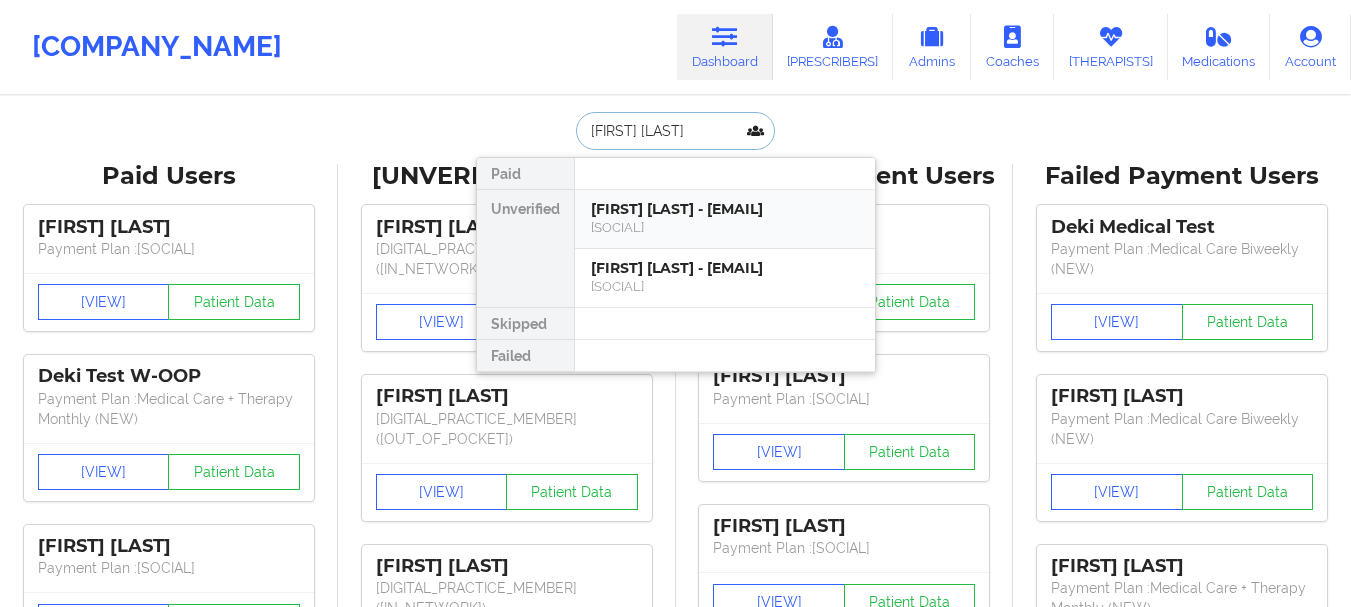 click on "[FIRST] [LAST] - [EMAIL]" at bounding box center (725, 209) 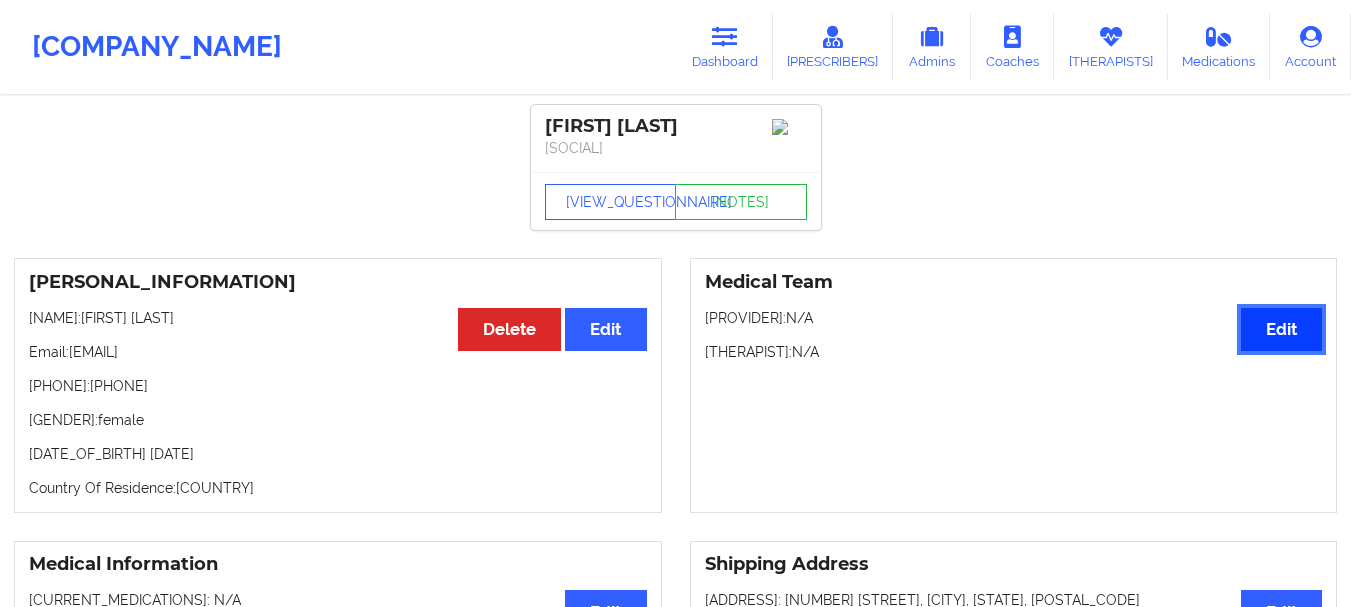 click on "Edit" at bounding box center (1281, 329) 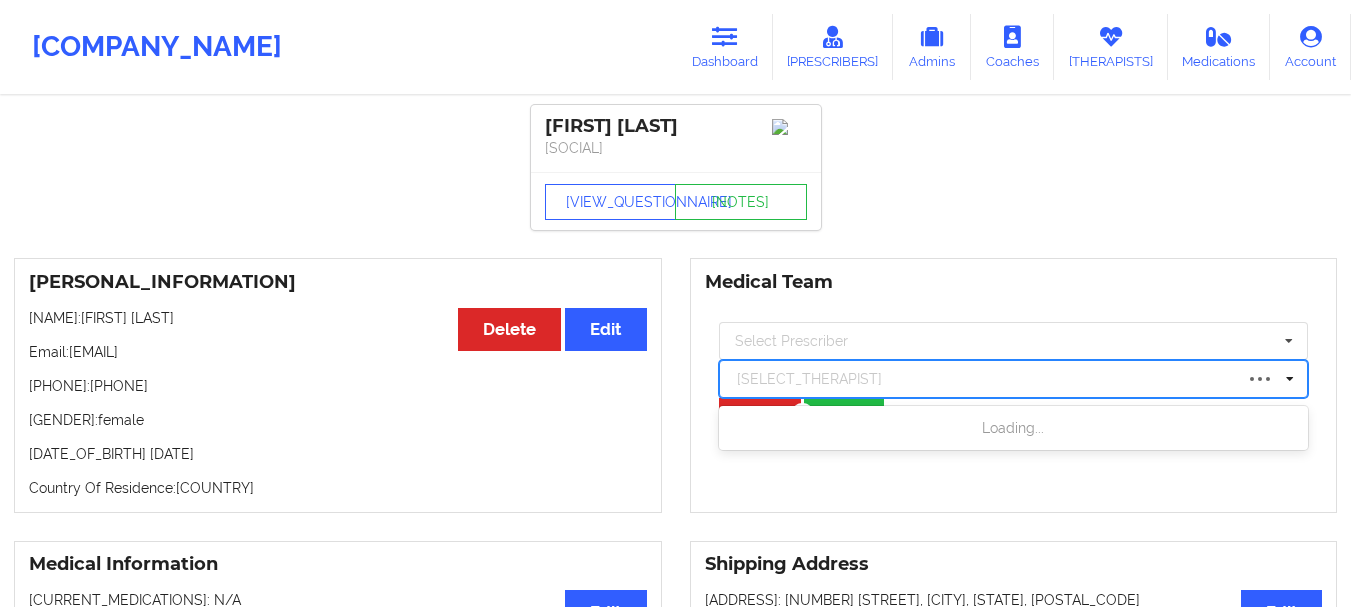 click at bounding box center (985, 379) 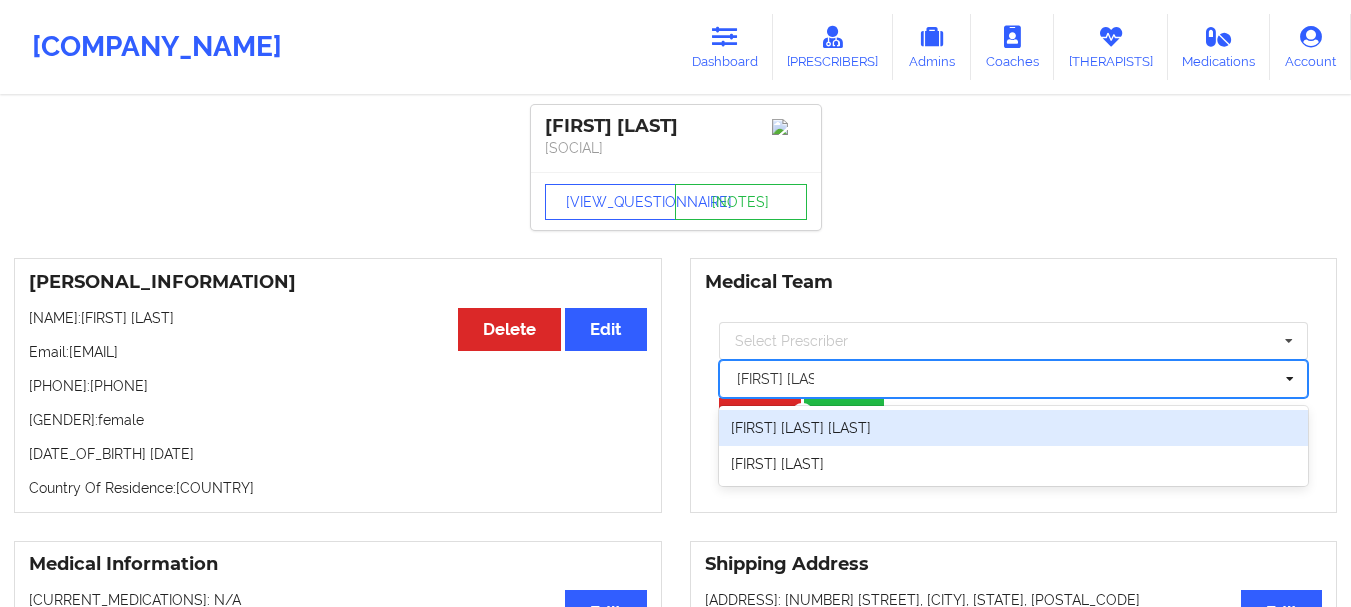 click on "[FIRST] [LAST] [LAST]" at bounding box center (1014, 428) 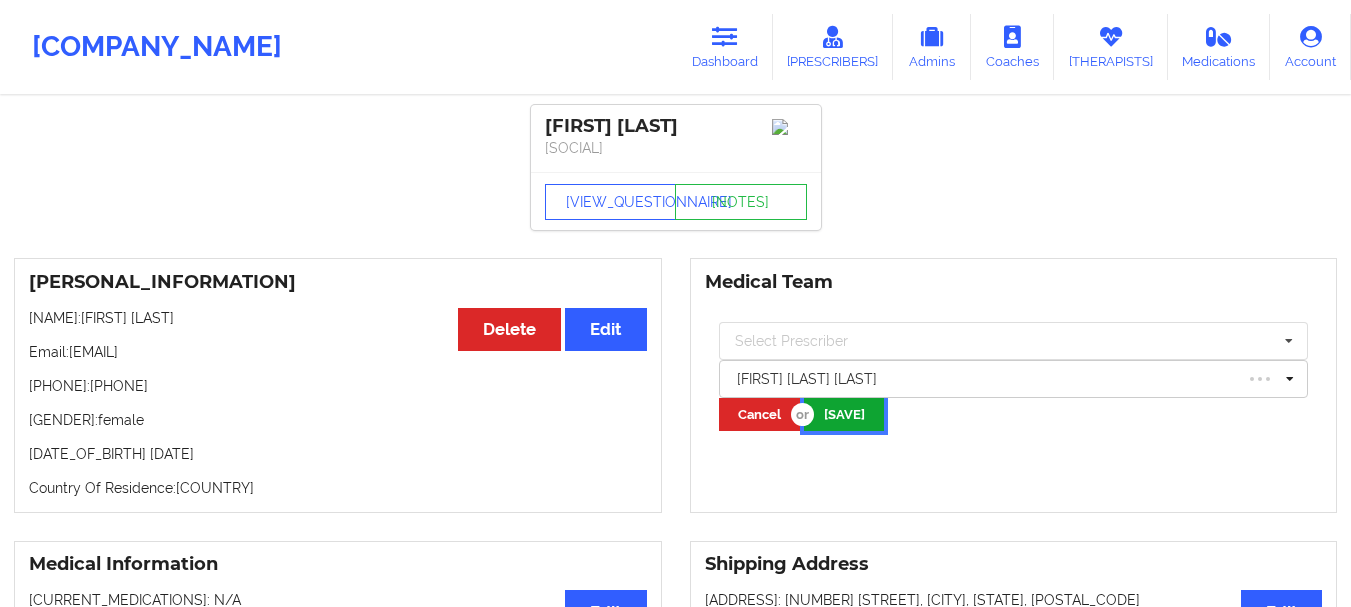click on "[SAVE]" at bounding box center (844, 414) 